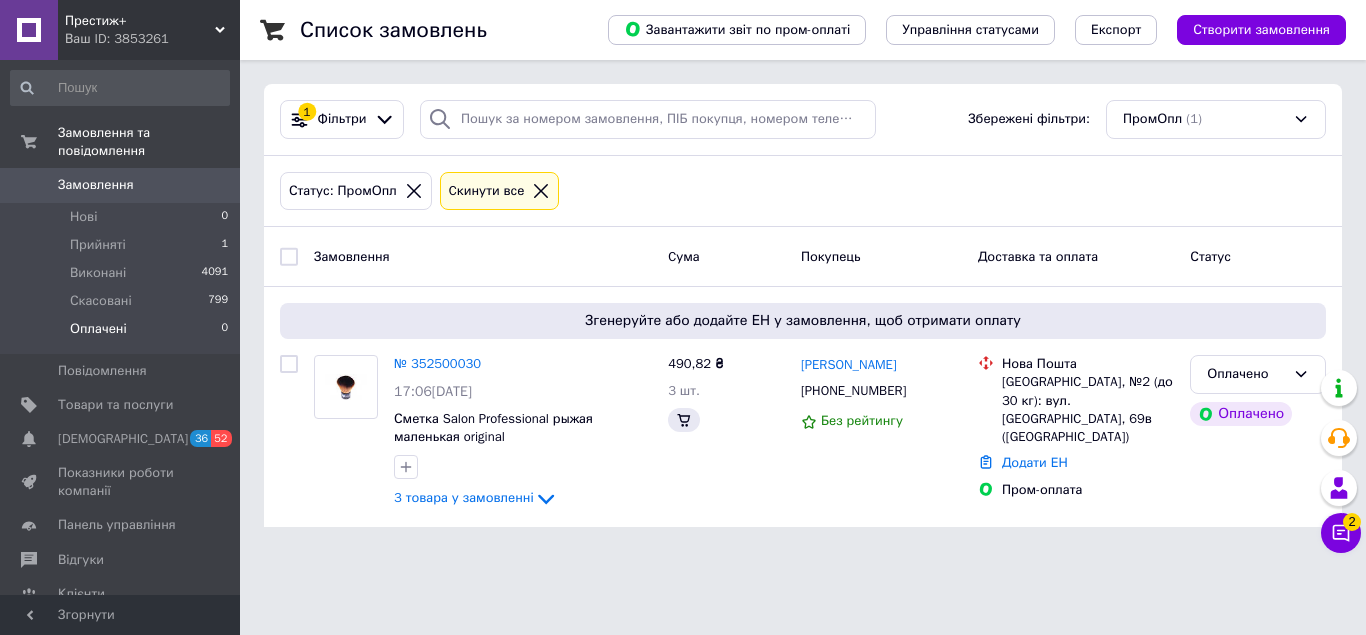 scroll, scrollTop: 0, scrollLeft: 0, axis: both 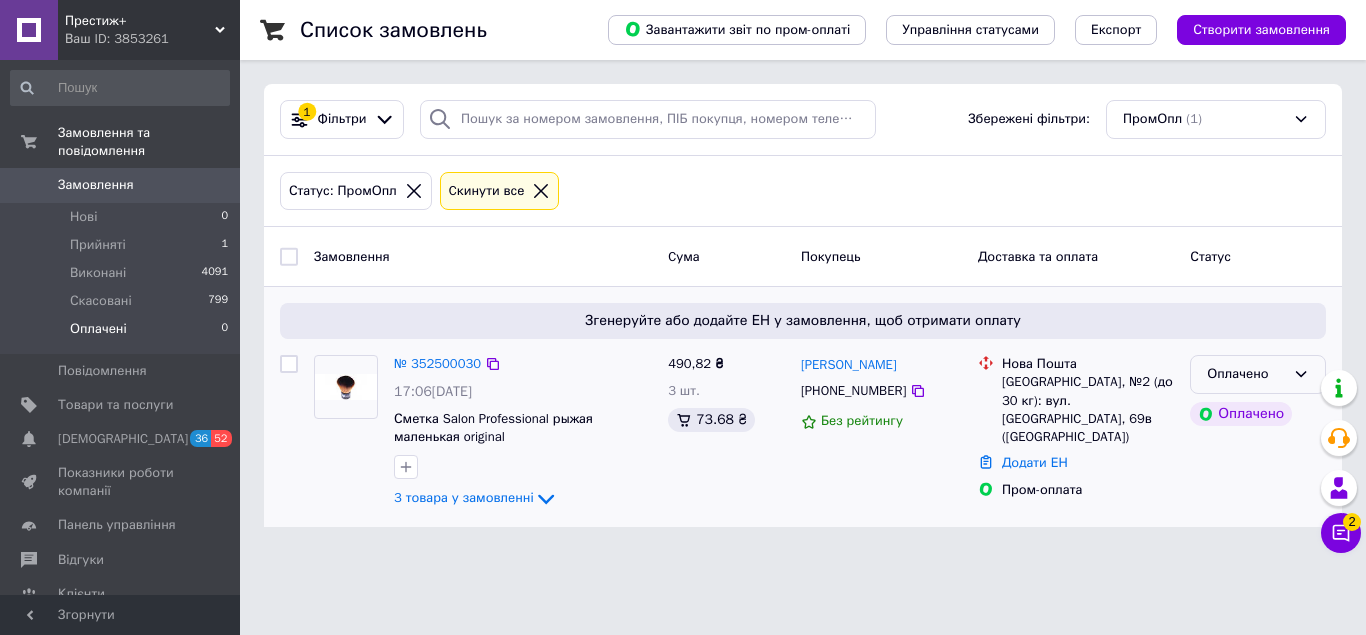 click on "Оплачено" at bounding box center (1246, 374) 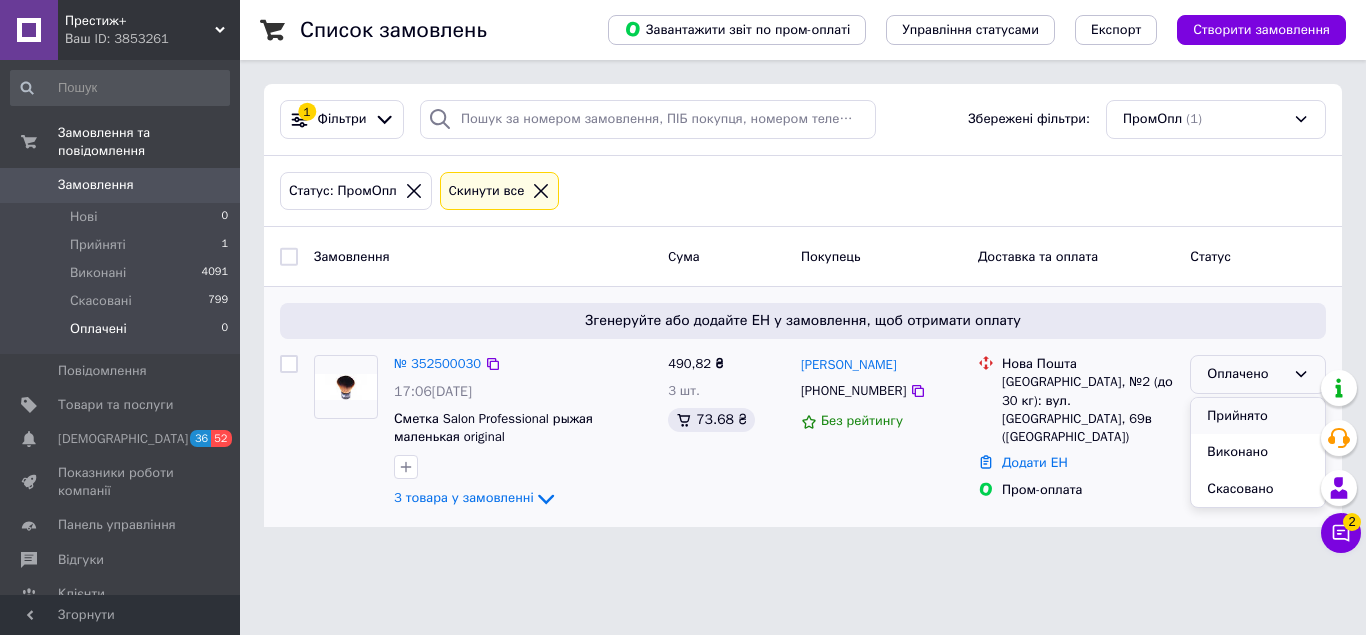 click on "Прийнято" at bounding box center (1258, 416) 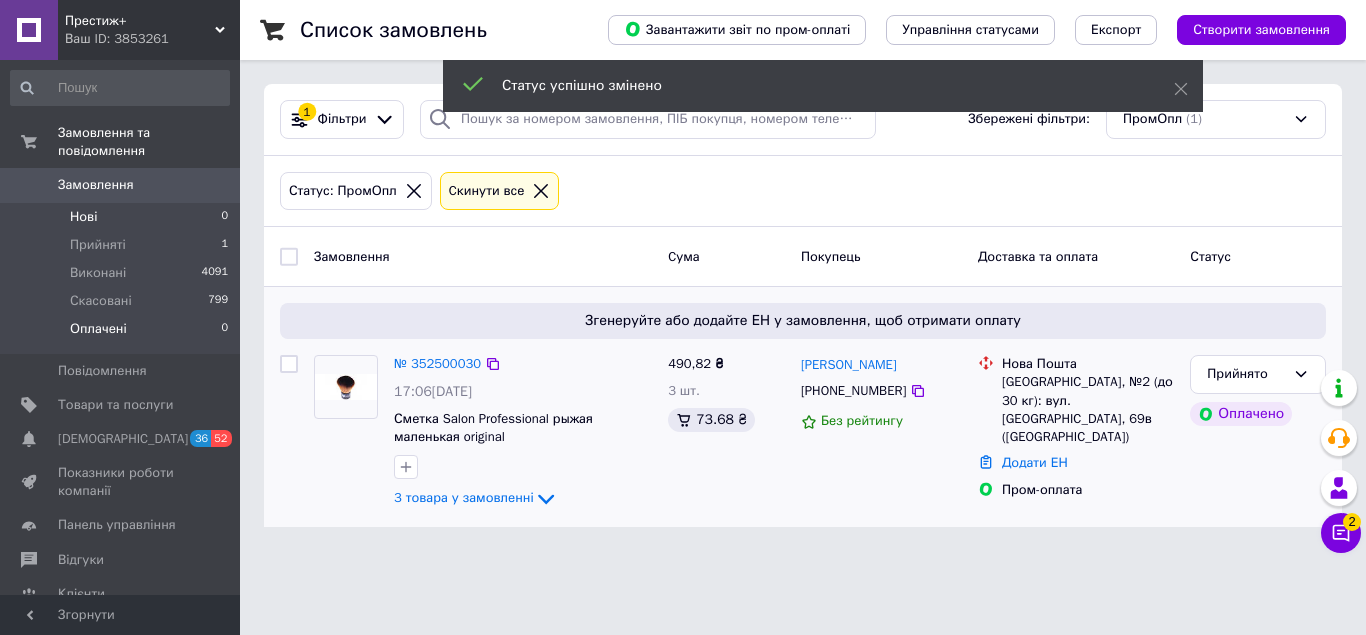 click on "Нові 0" at bounding box center [120, 217] 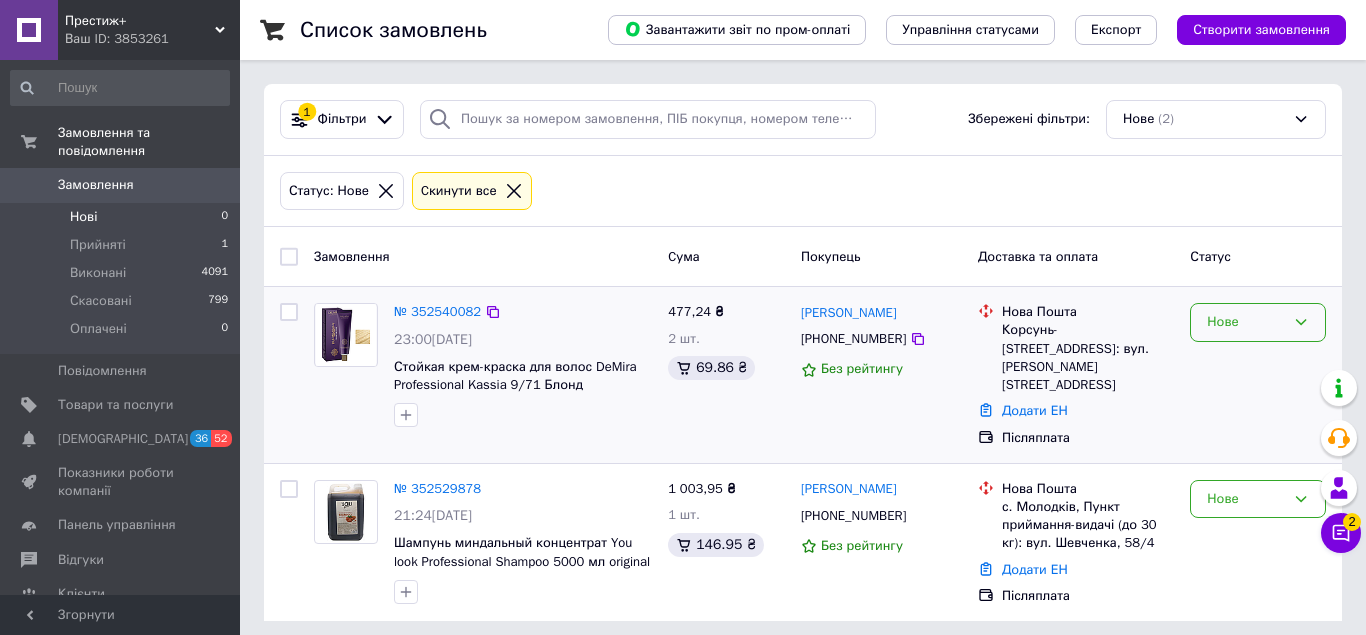 click on "Нове" at bounding box center (1246, 322) 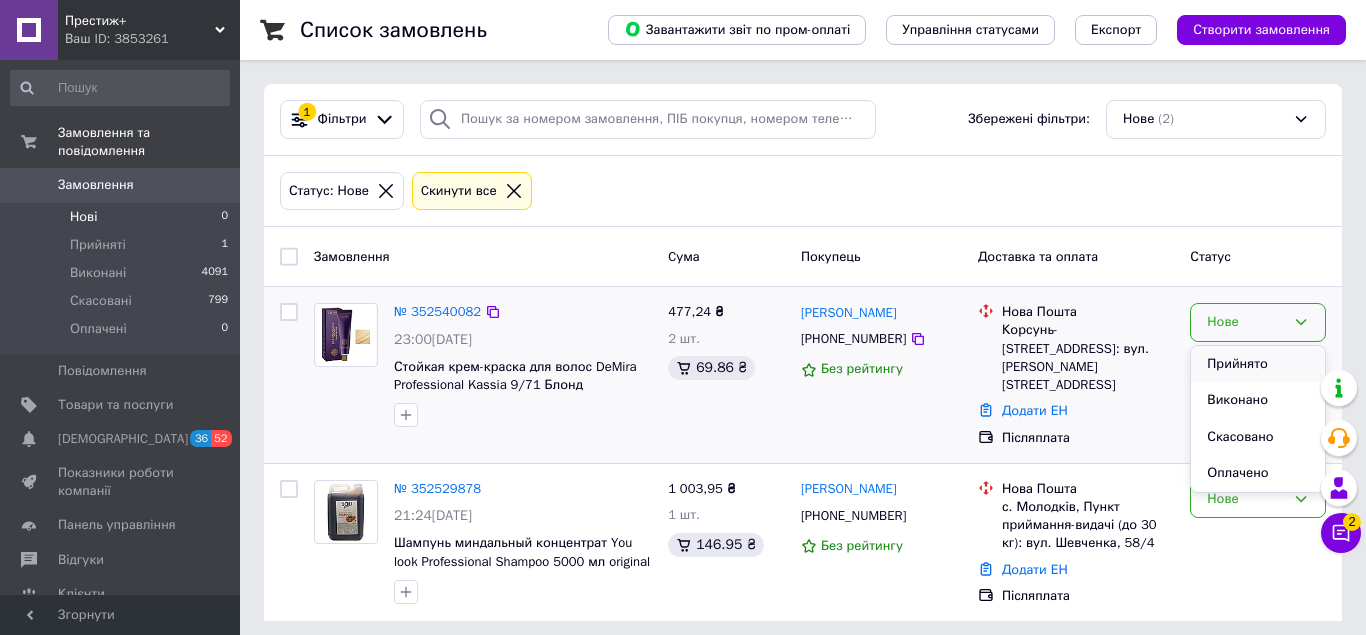 click on "Прийнято" at bounding box center (1258, 364) 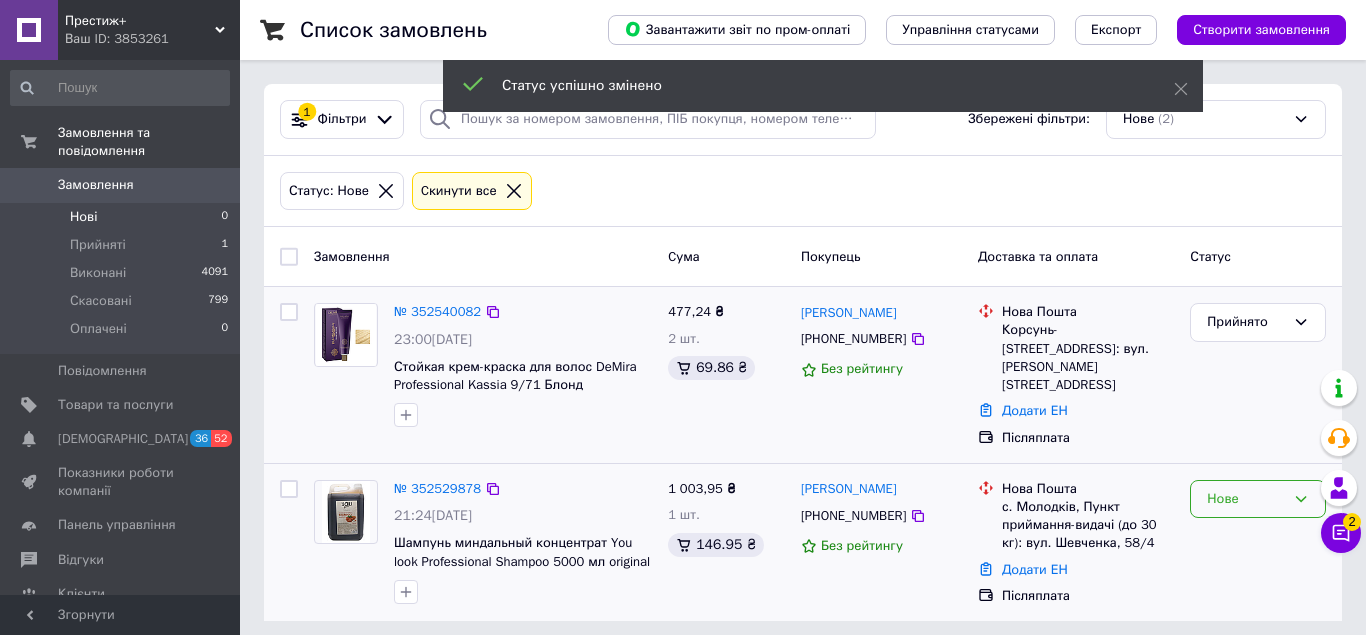 click on "Нове" at bounding box center (1246, 499) 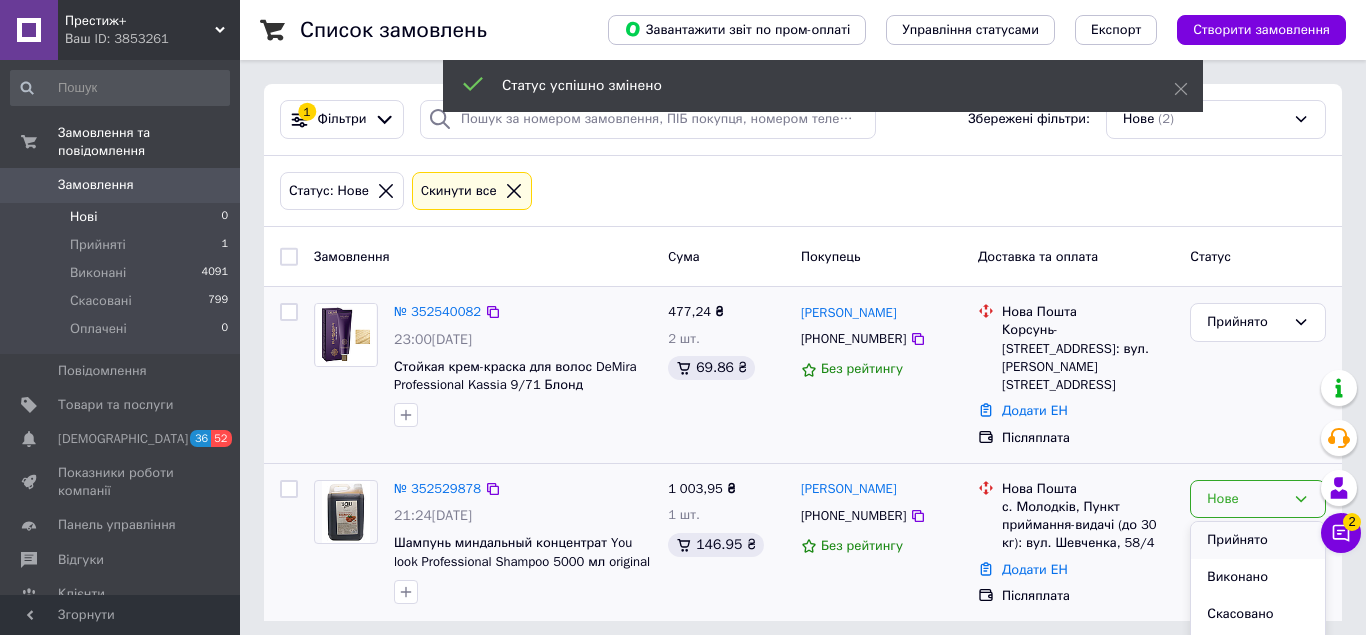 click on "Прийнято" at bounding box center [1258, 540] 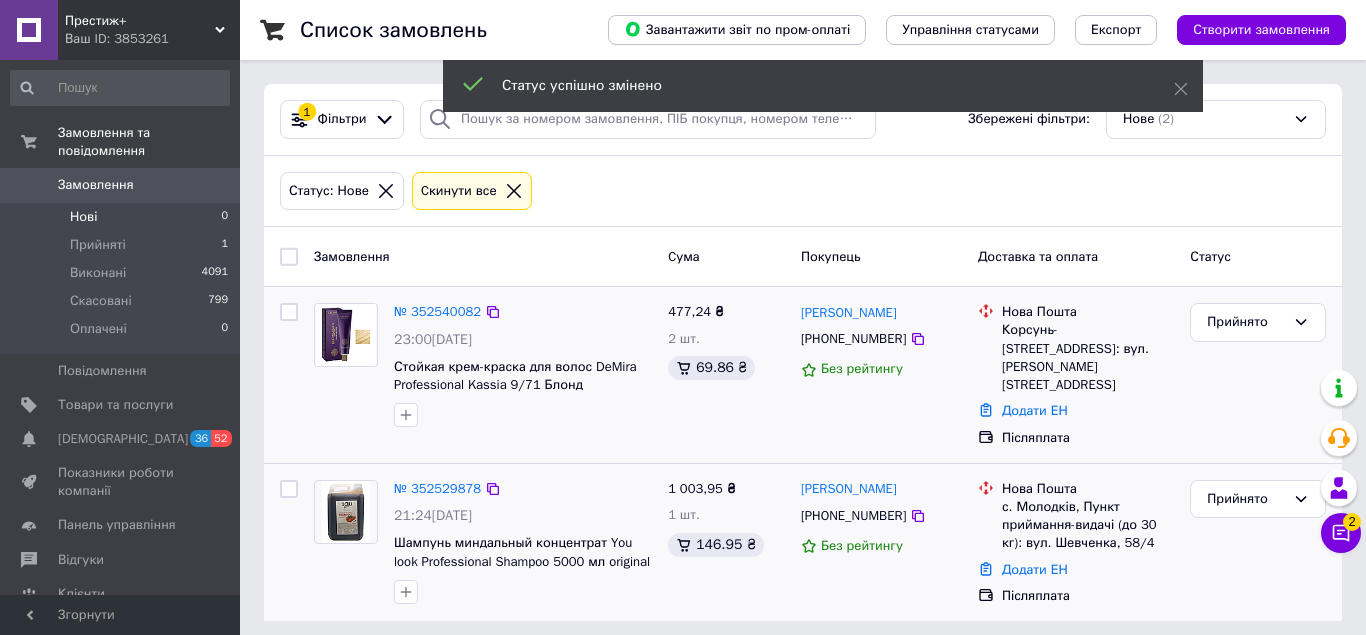 click at bounding box center (29, 185) 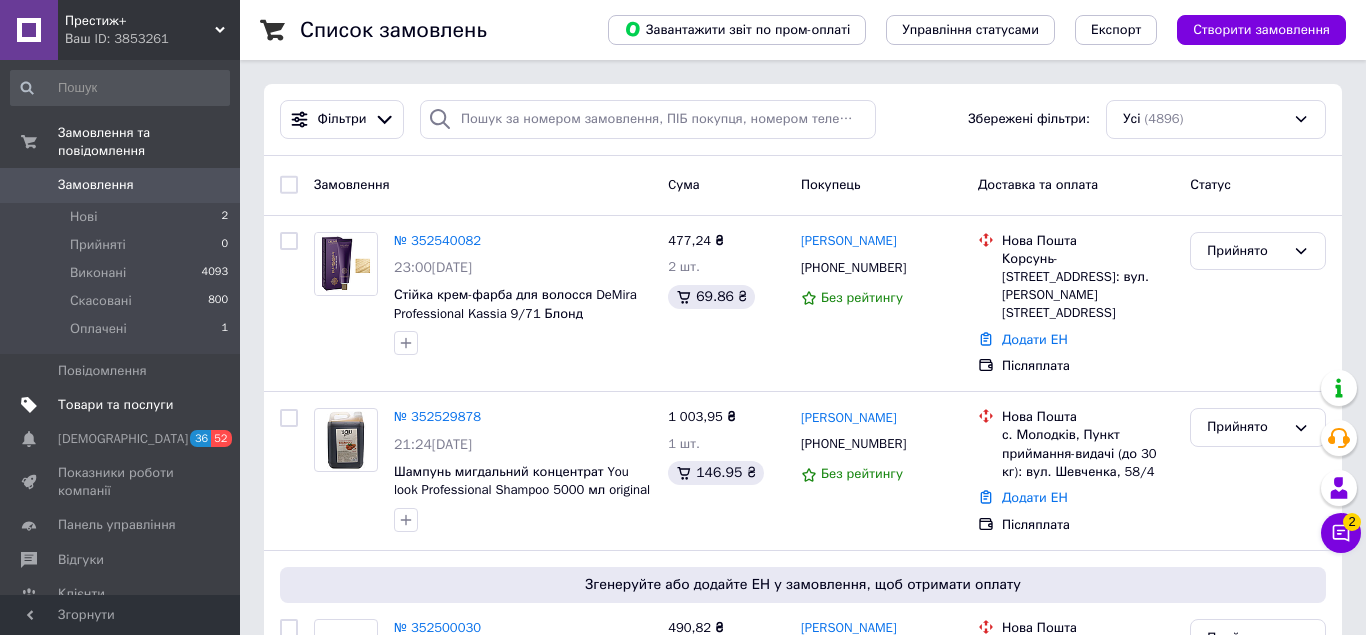 click on "Товари та послуги" at bounding box center (115, 405) 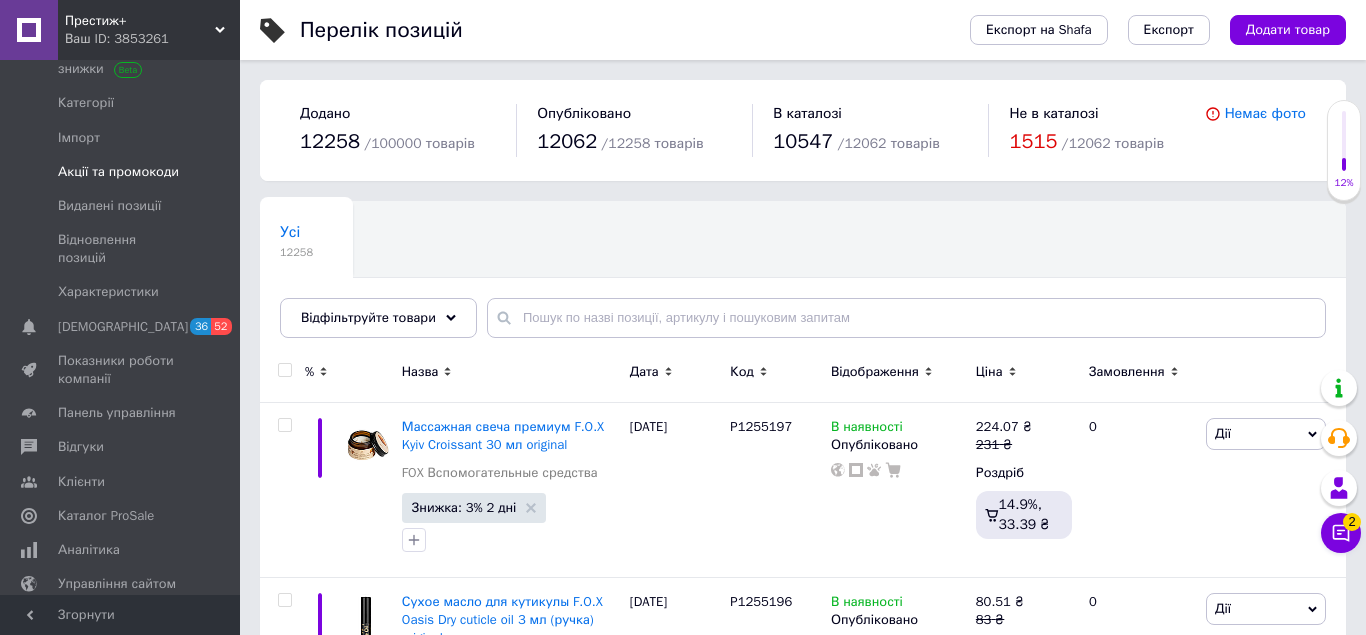 scroll, scrollTop: 306, scrollLeft: 0, axis: vertical 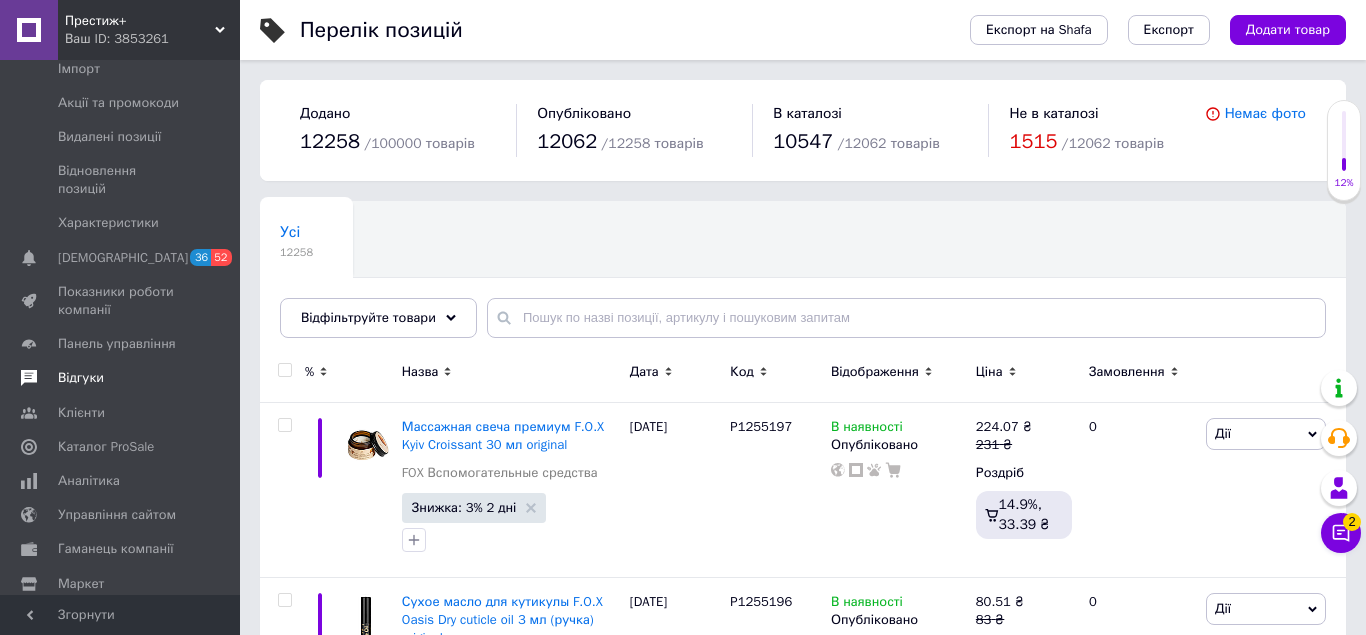 click on "Відгуки" at bounding box center [121, 378] 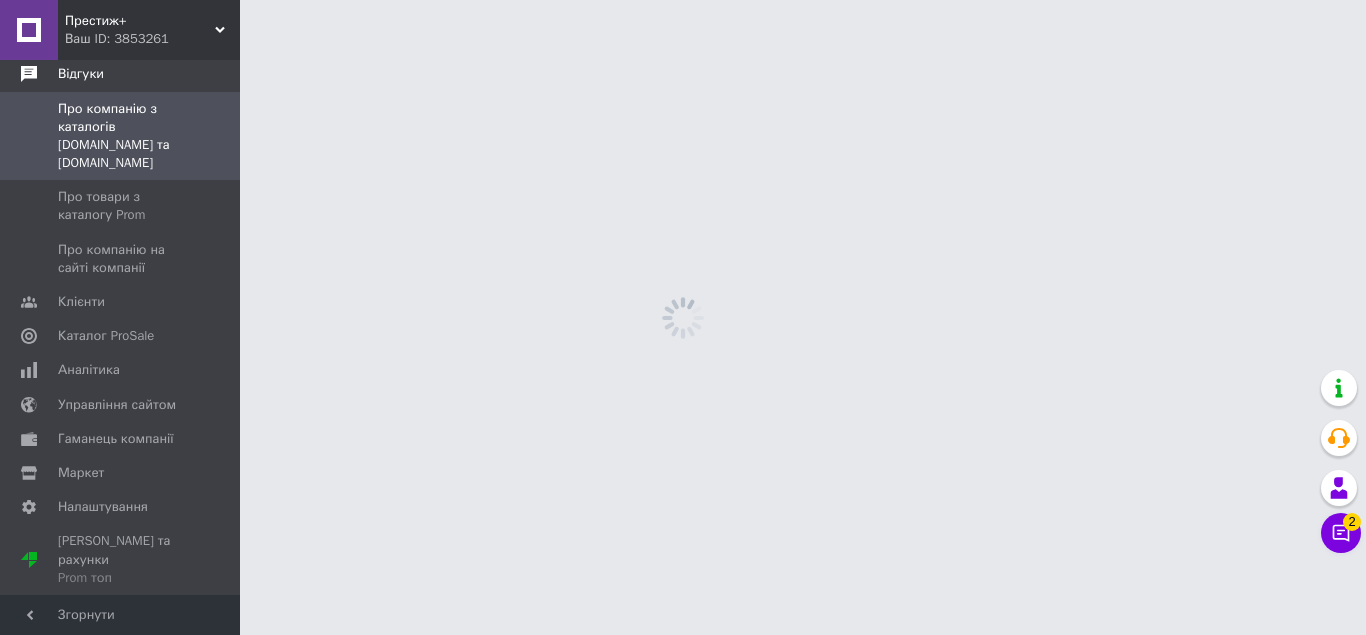 scroll, scrollTop: 230, scrollLeft: 0, axis: vertical 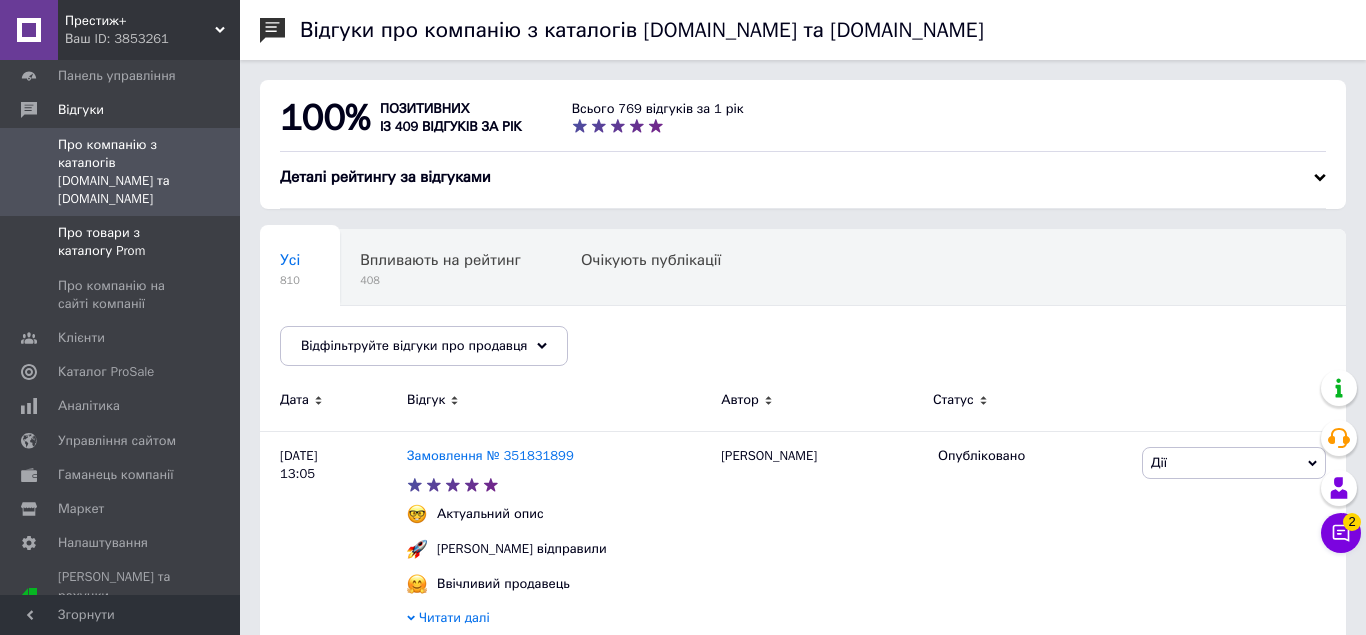 click on "Про товари з каталогу Prom" at bounding box center [121, 242] 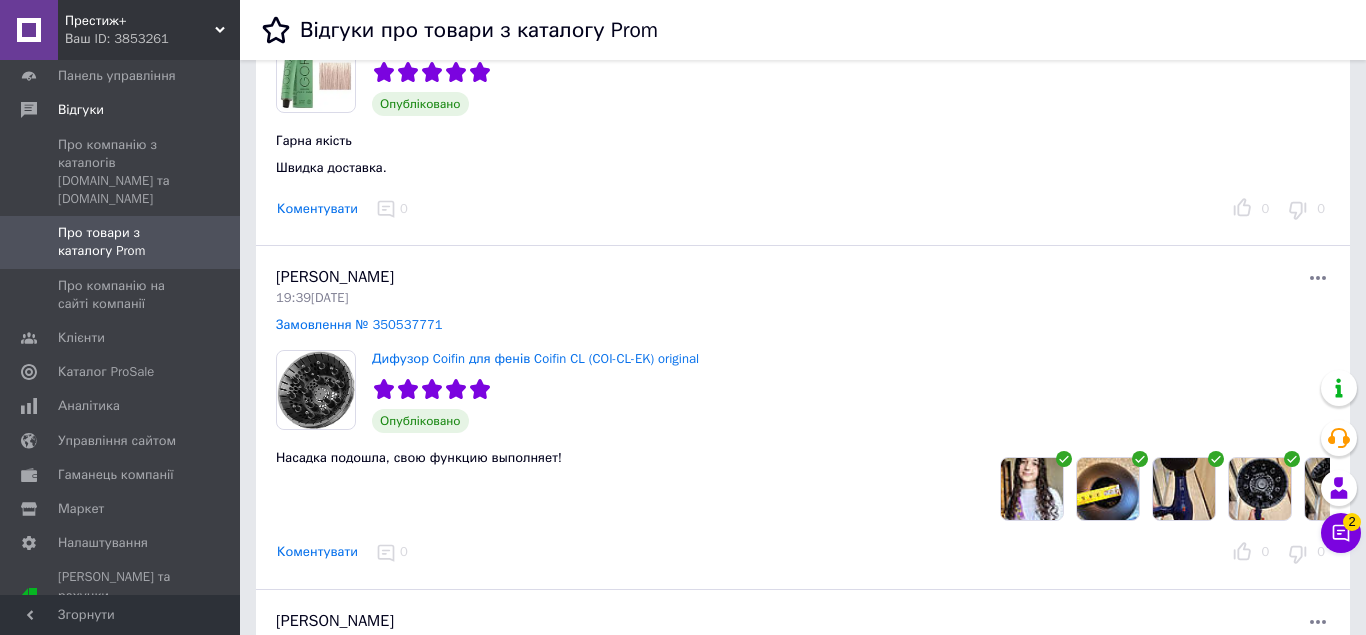 scroll, scrollTop: 1122, scrollLeft: 0, axis: vertical 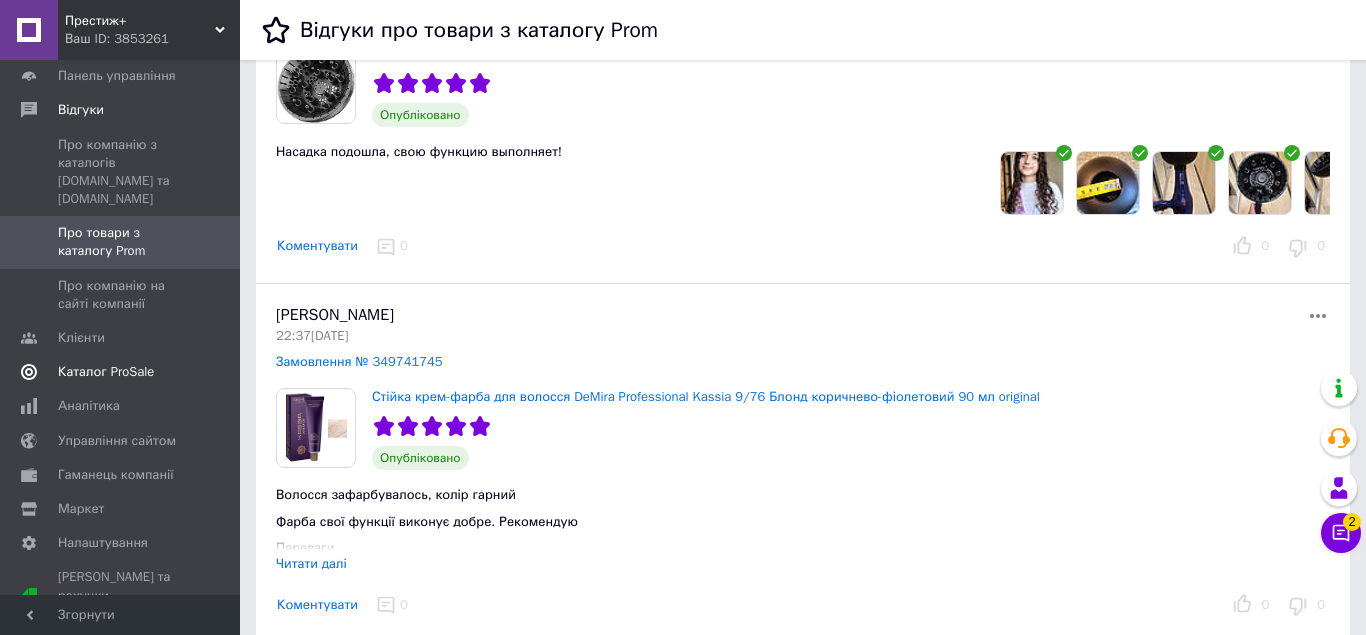 click on "Каталог ProSale" at bounding box center [106, 372] 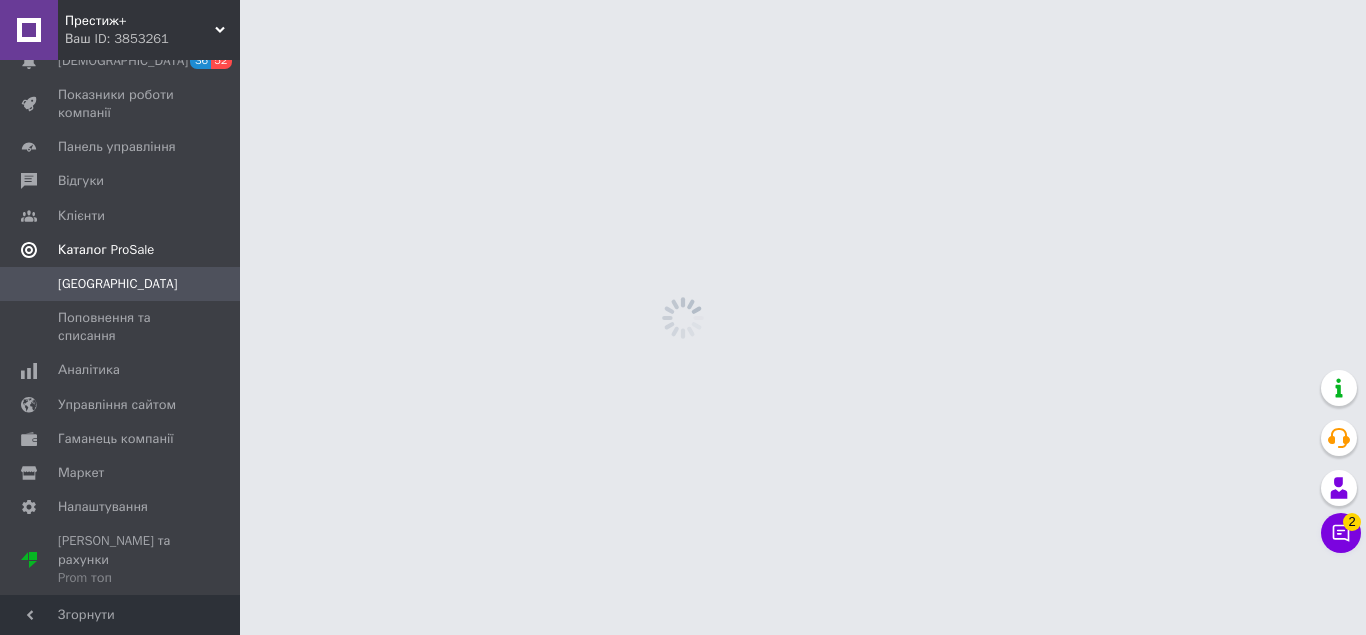 scroll, scrollTop: 0, scrollLeft: 0, axis: both 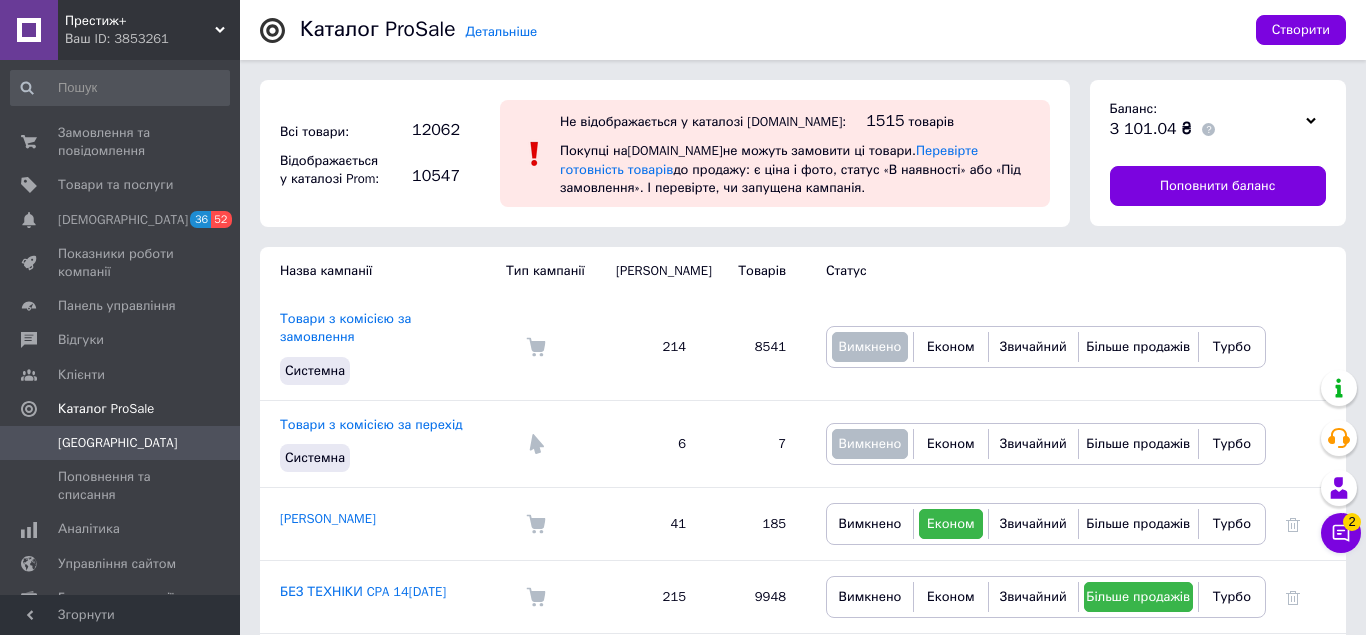 drag, startPoint x: 89, startPoint y: 144, endPoint x: 622, endPoint y: 408, distance: 594.7983 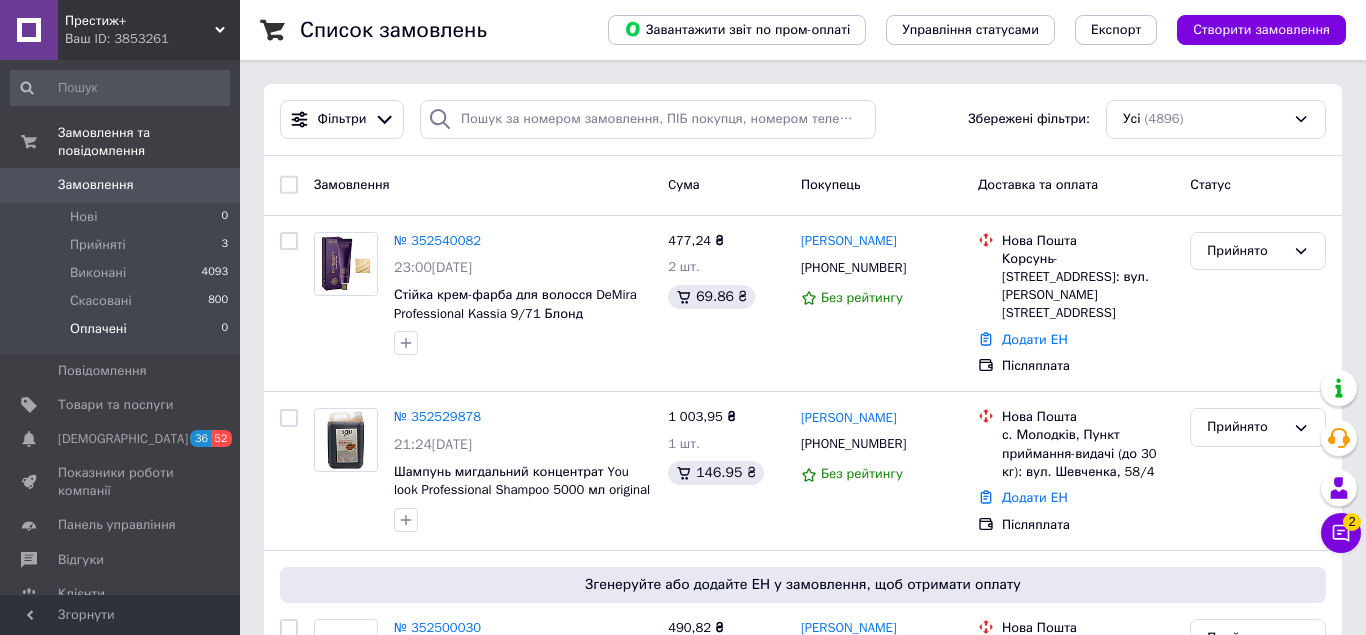 drag, startPoint x: 85, startPoint y: 196, endPoint x: 93, endPoint y: 305, distance: 109.29318 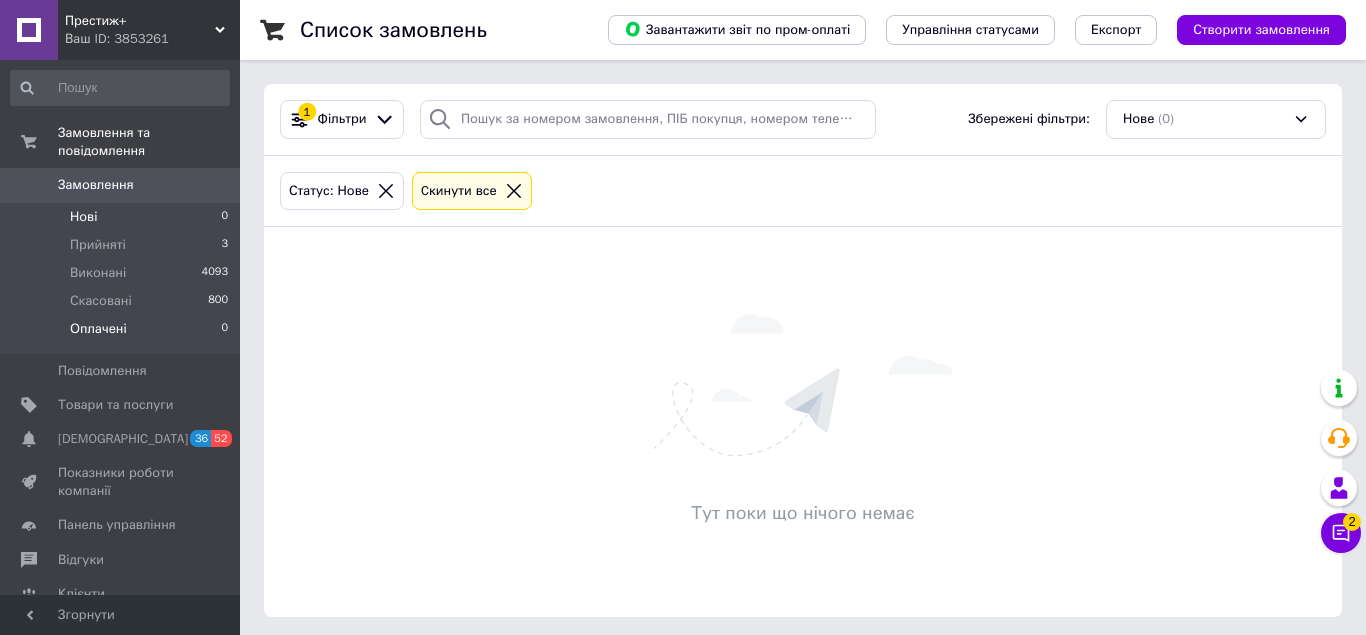 click on "Оплачені" at bounding box center [98, 329] 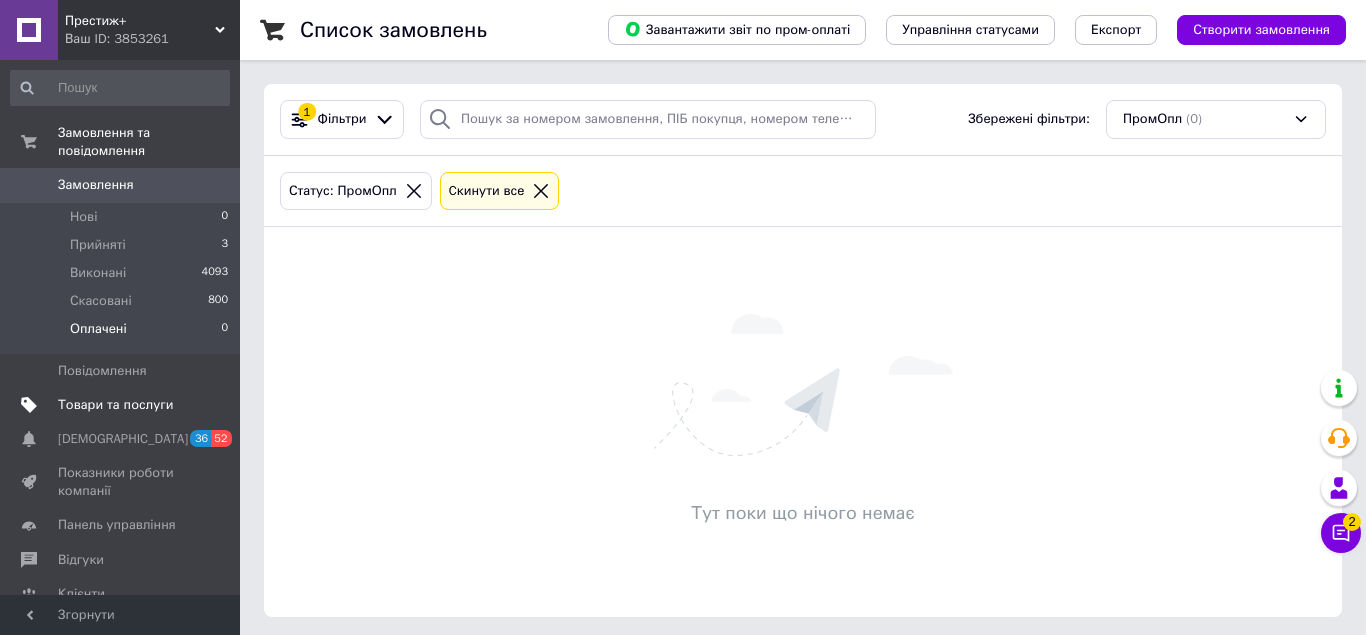click on "Товари та послуги" at bounding box center [115, 405] 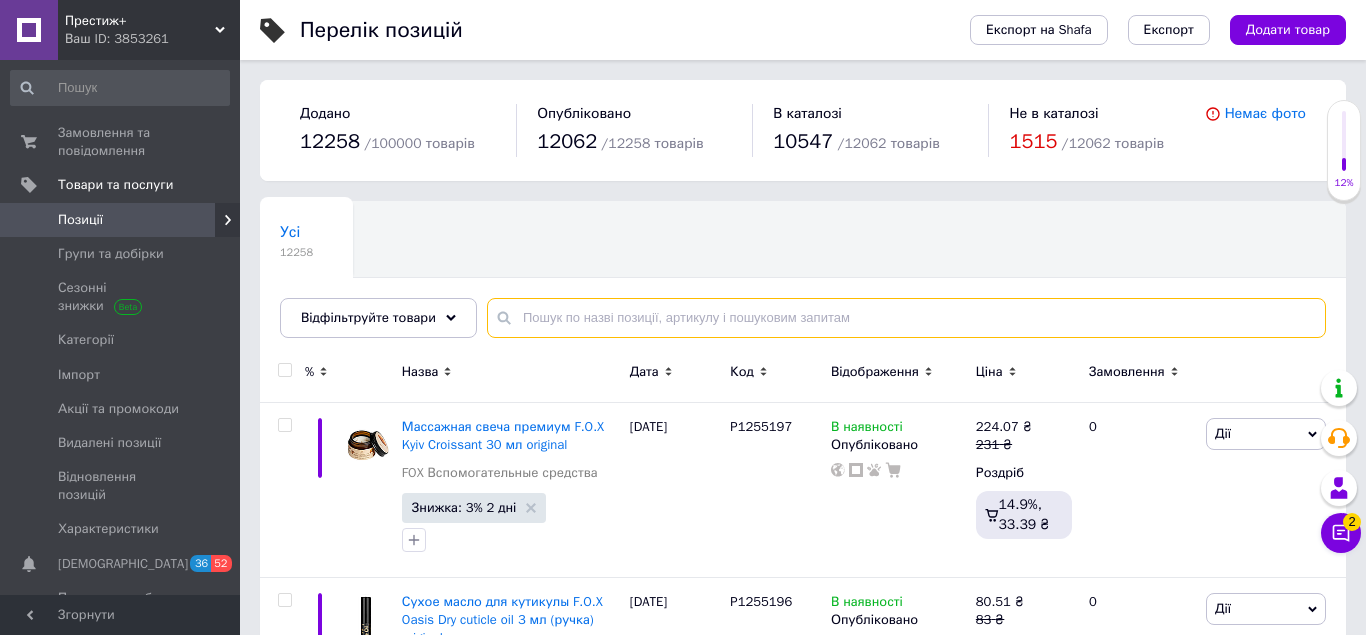 click at bounding box center (906, 318) 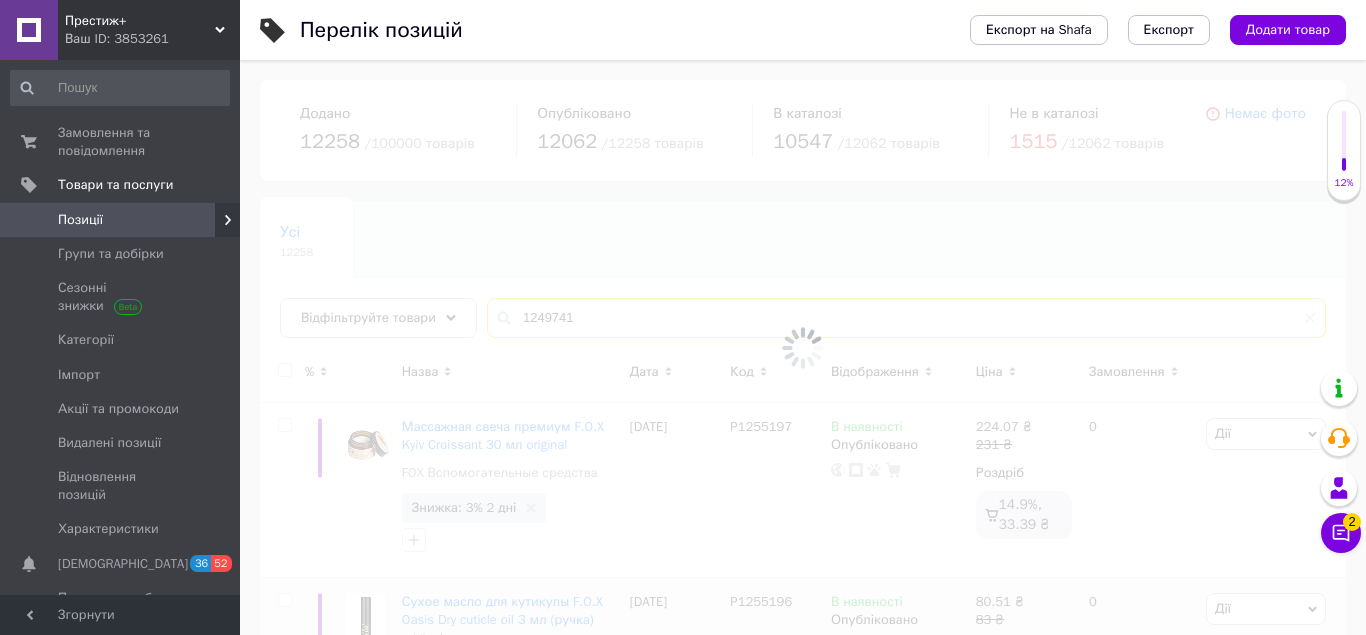 type on "1249741" 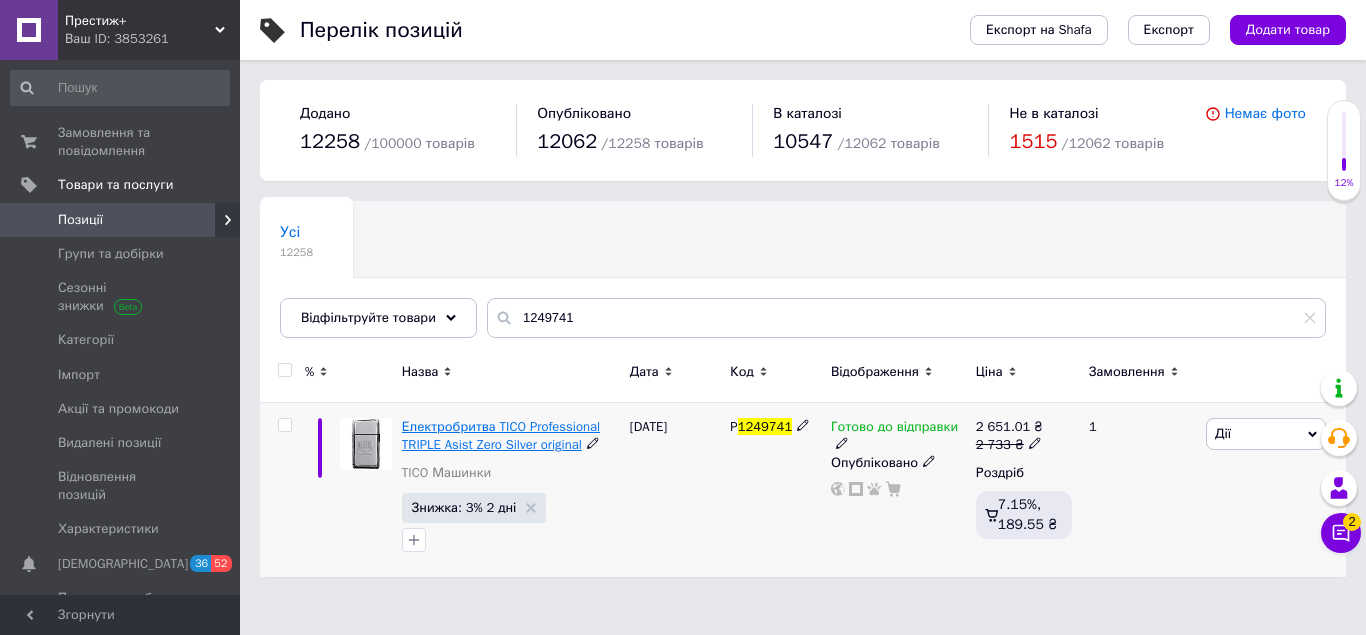 click on "Електробритва TICO Professional  TRIPLE Asist Zero Silver original" at bounding box center (501, 435) 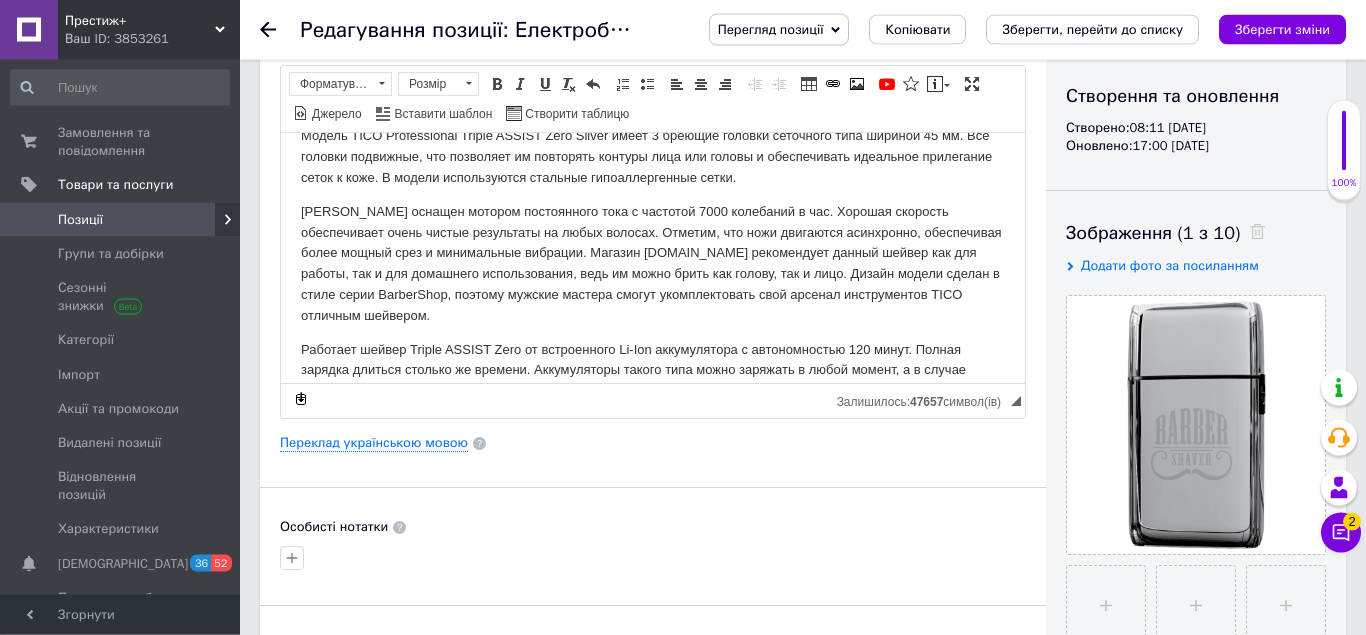 scroll, scrollTop: 204, scrollLeft: 0, axis: vertical 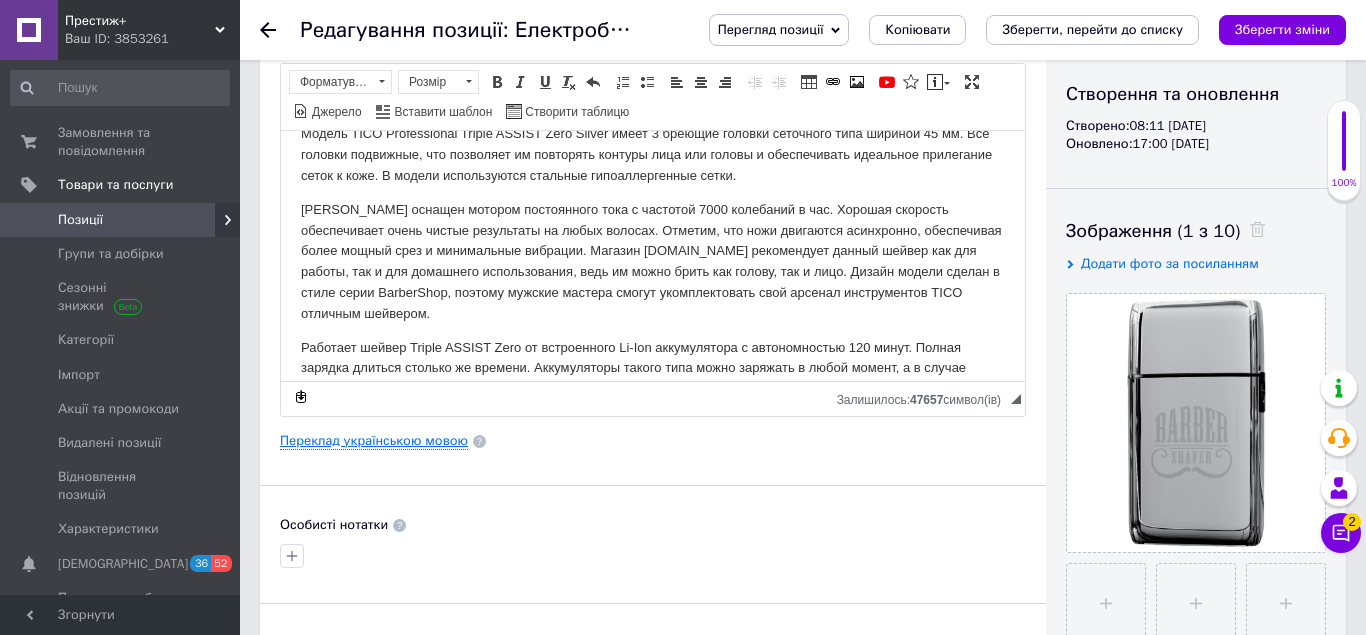 click on "Переклад українською мовою" at bounding box center (374, 441) 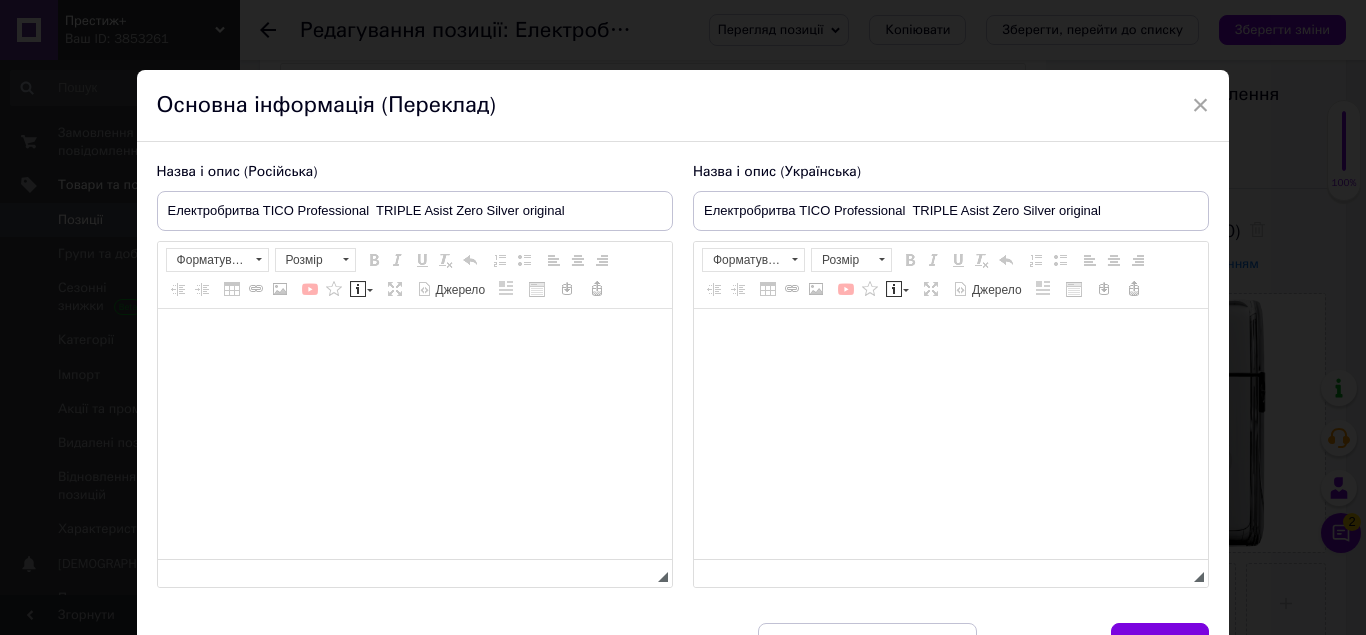 type on "Електробритва TICO Professional  TRIPLE Asist Zero Silver original" 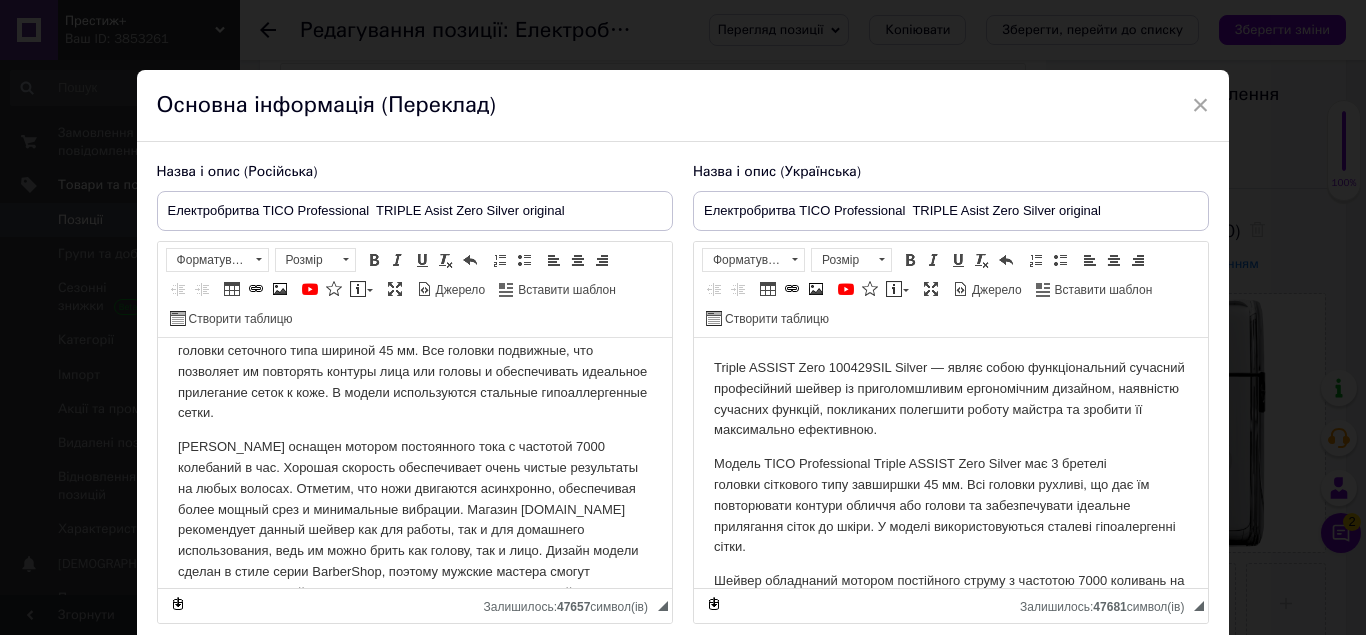 scroll, scrollTop: 204, scrollLeft: 0, axis: vertical 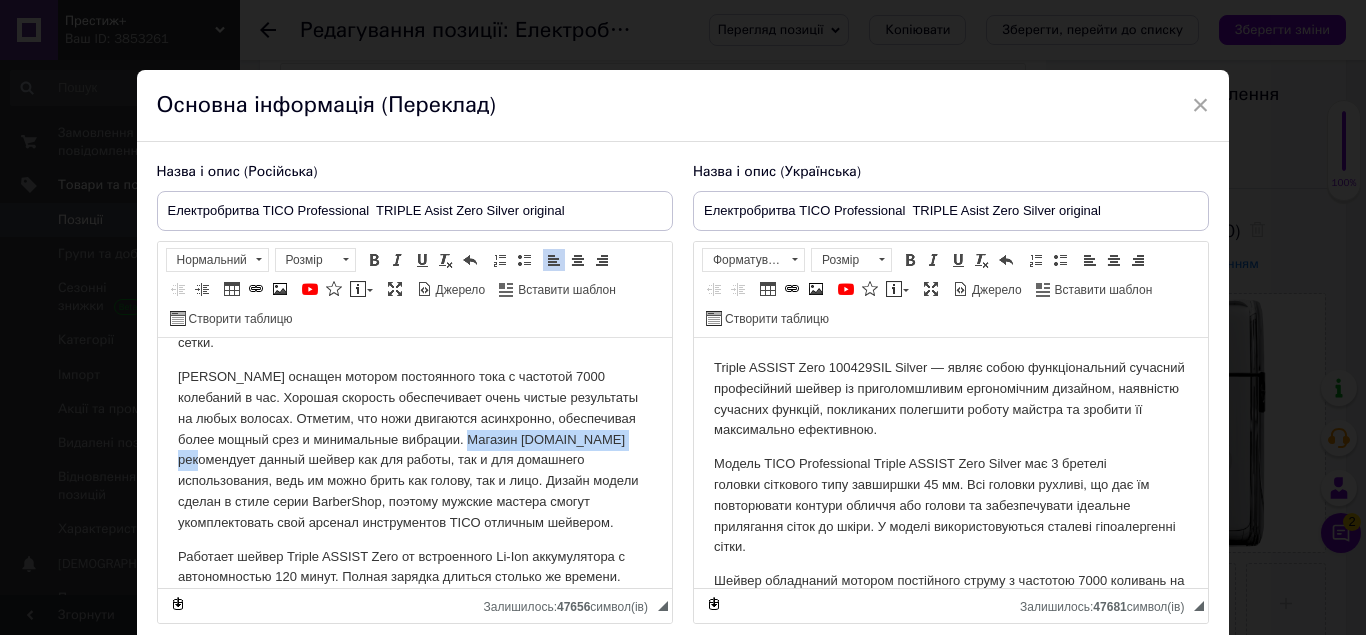 drag, startPoint x: 393, startPoint y: 437, endPoint x: 534, endPoint y: 445, distance: 141.22676 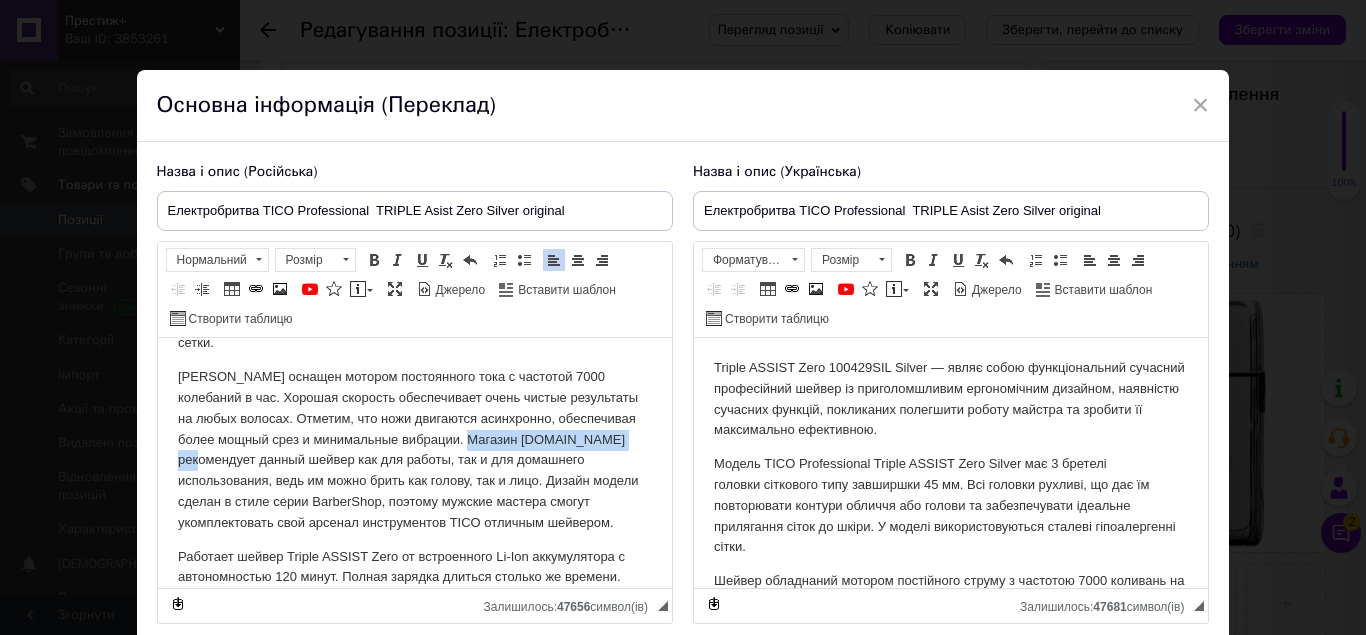 click on "[PERSON_NAME] оснащен мотором постоянного тока с частотой 7000 колебаний в час. Хорошая скорость обеспечивает очень чистые результаты на любых волосах. Отметим, что ножи двигаются асинхронно, обеспечивая более мощный срез и минимальные вибрации. Магазин [DOMAIN_NAME] рекомендует данный шейвер как для работы, так и для домашнего использования, ведь им можно брить как голову, так и лицо. Дизайн модели сделан в стиле серии BarberShop, поэтому мужские мастера смогут укомплектовать свой арсенал инструментов TICO отличным шейвером." at bounding box center (414, 450) 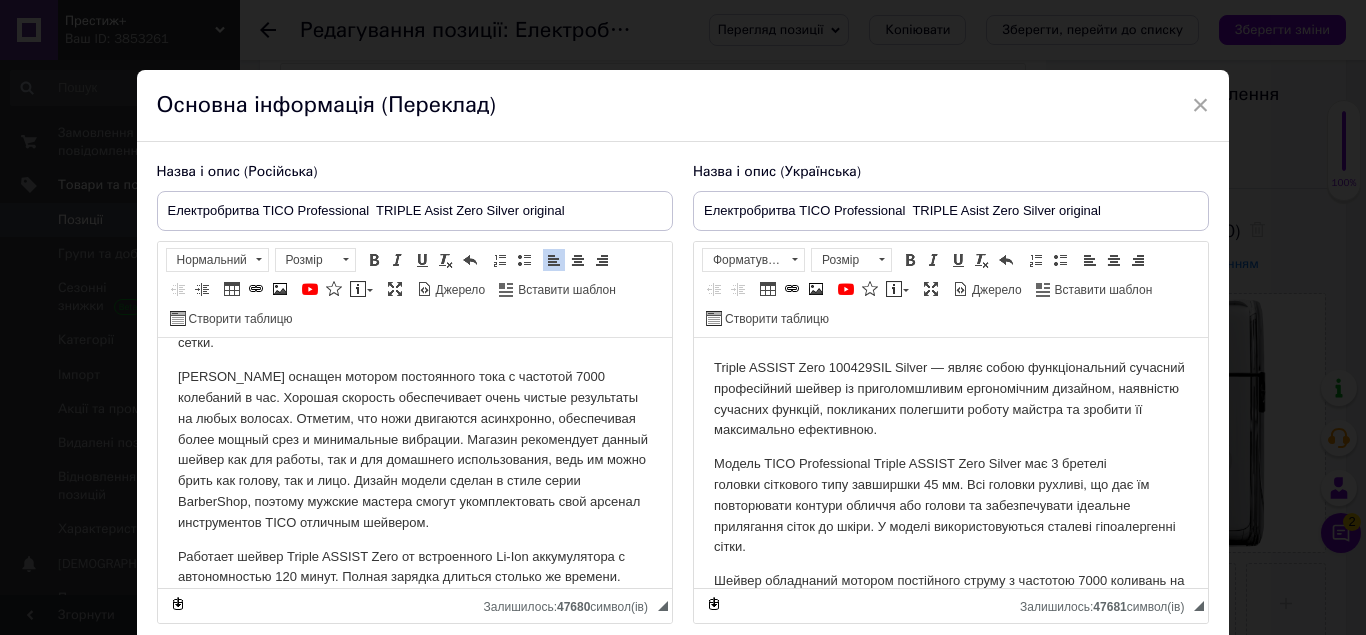 scroll, scrollTop: 204, scrollLeft: 0, axis: vertical 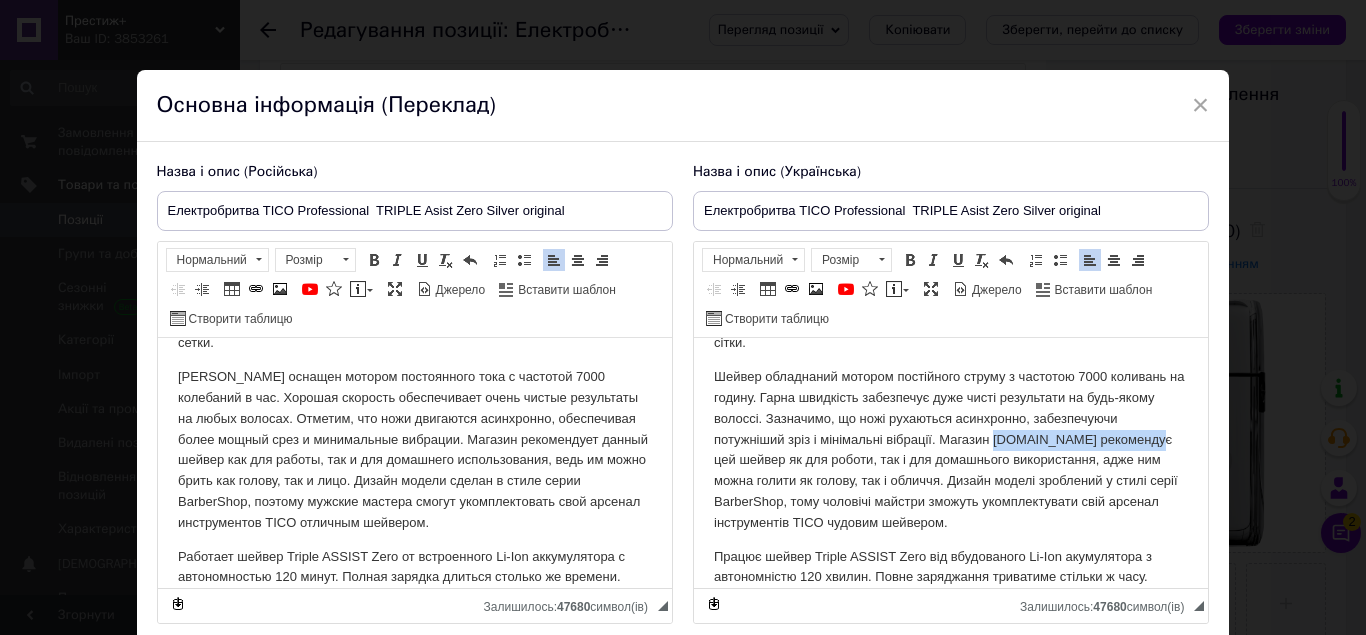 drag, startPoint x: 992, startPoint y: 441, endPoint x: 1130, endPoint y: 449, distance: 138.23169 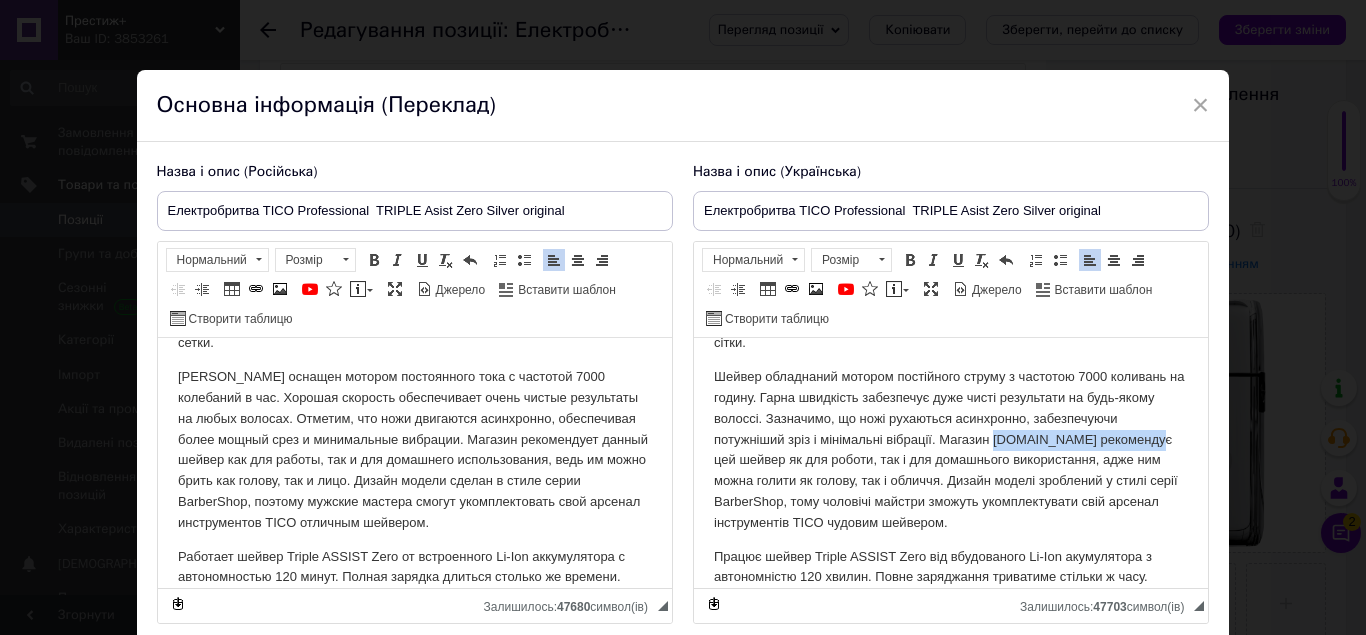type 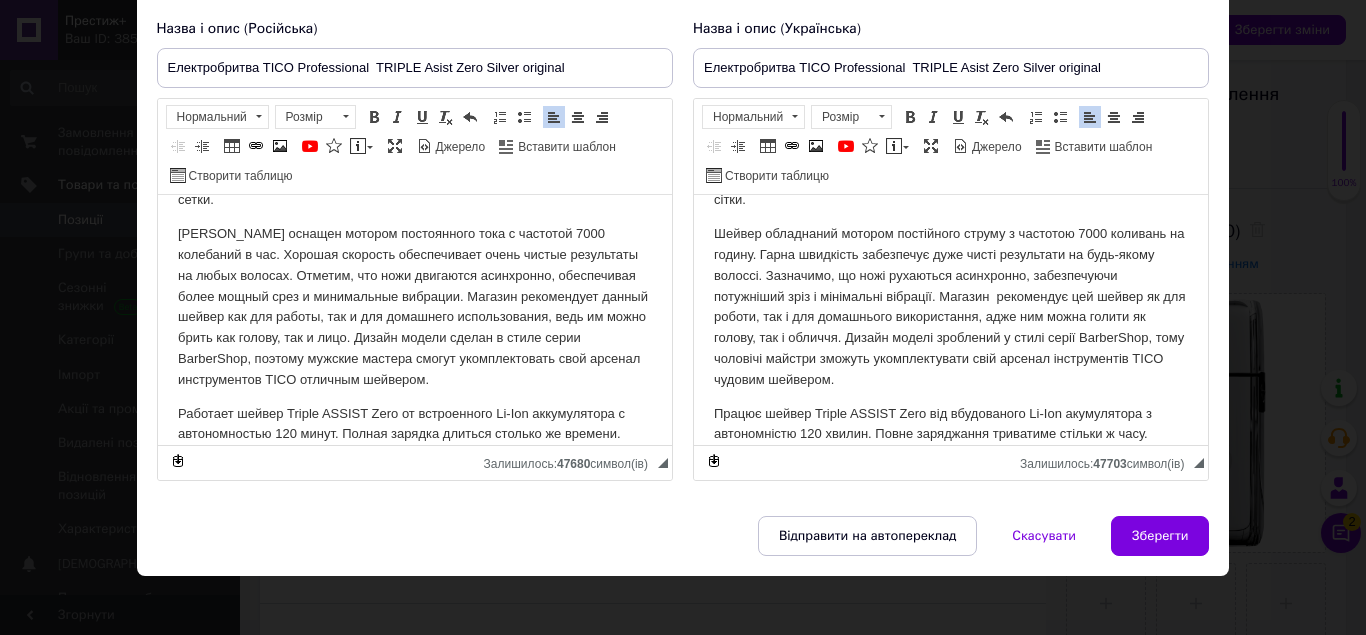 scroll, scrollTop: 154, scrollLeft: 0, axis: vertical 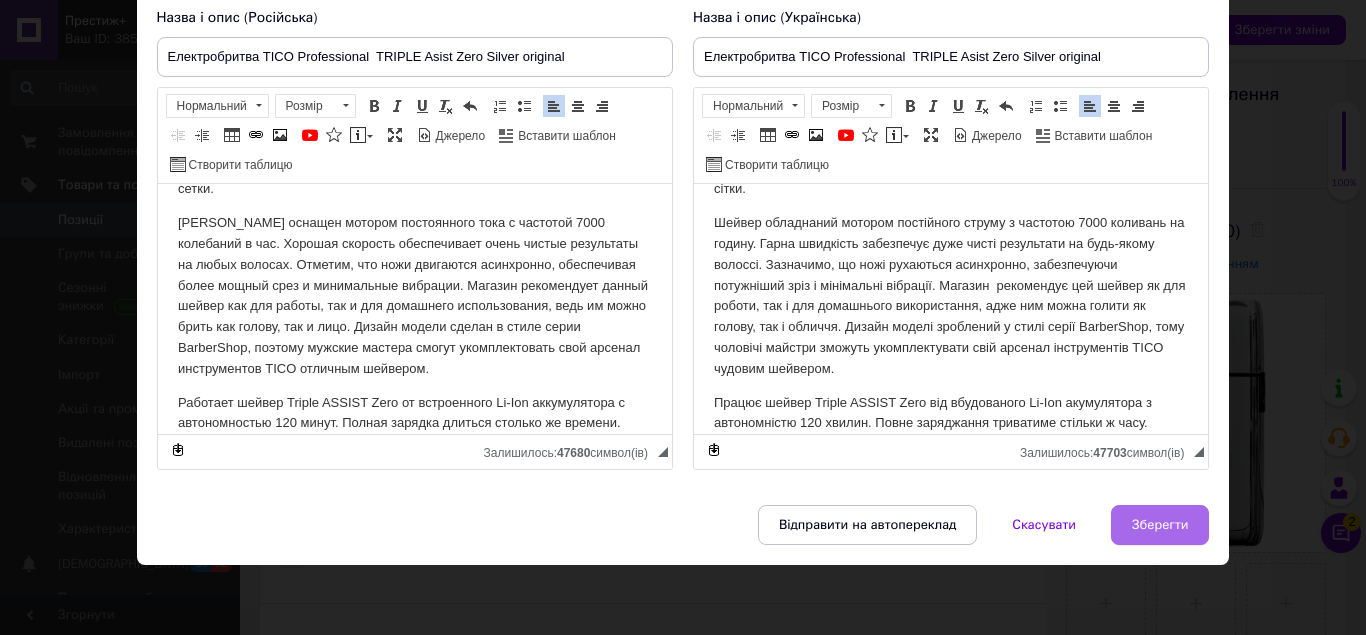 click on "Зберегти" at bounding box center (1160, 525) 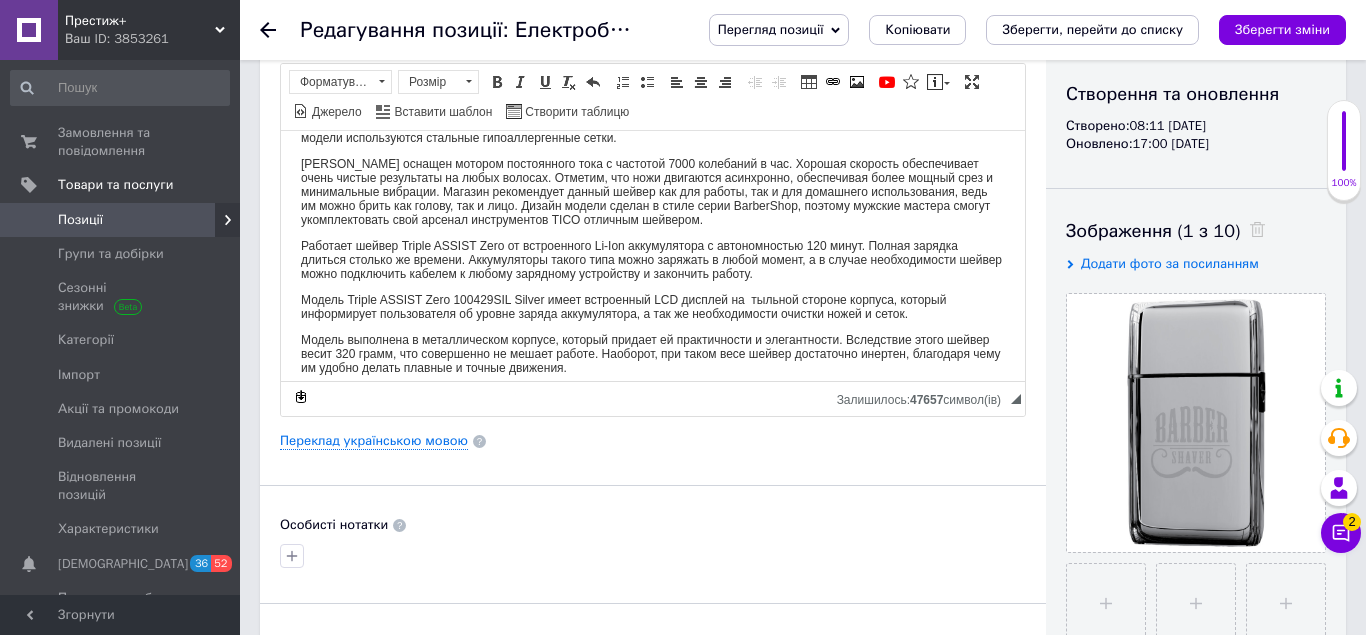 scroll, scrollTop: 0, scrollLeft: 0, axis: both 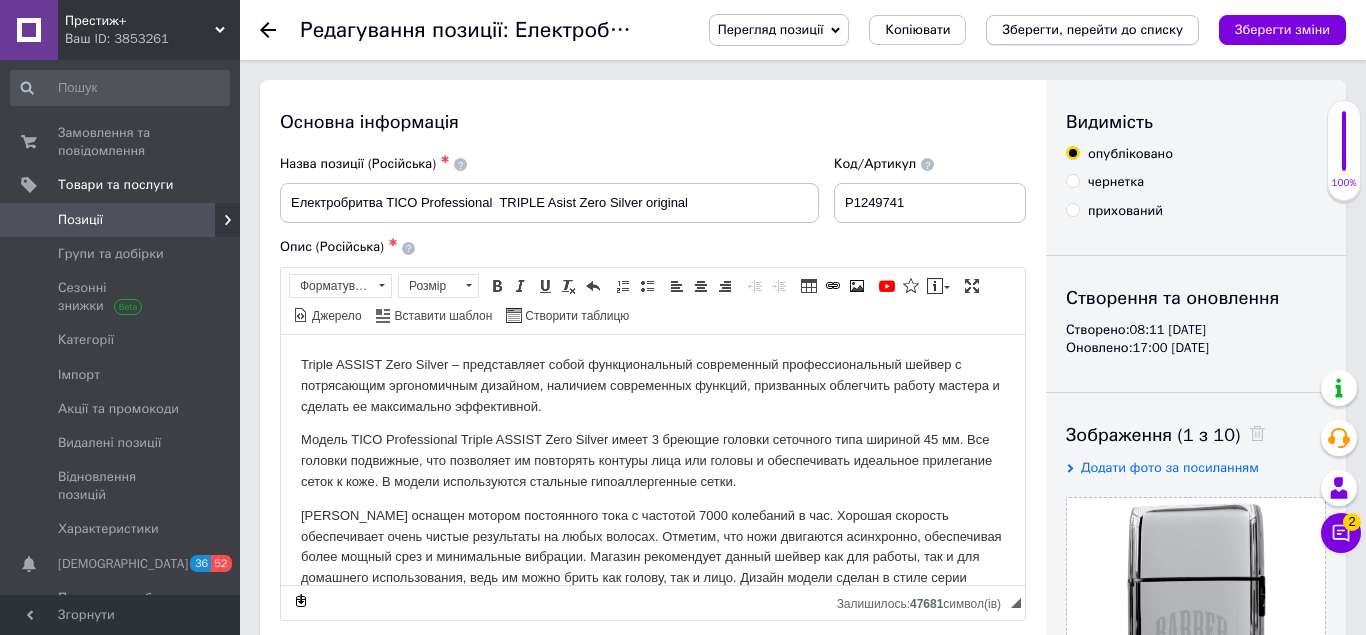 click on "Зберегти, перейти до списку" at bounding box center (1092, 29) 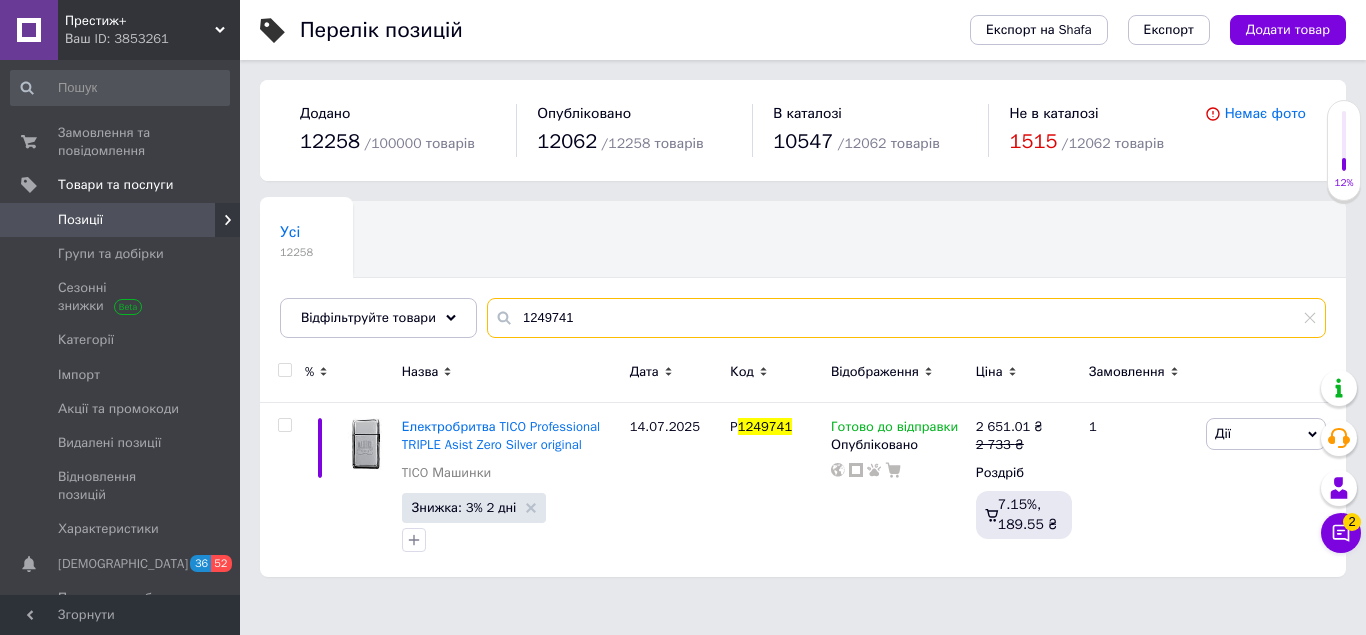 click on "1249741" at bounding box center (906, 318) 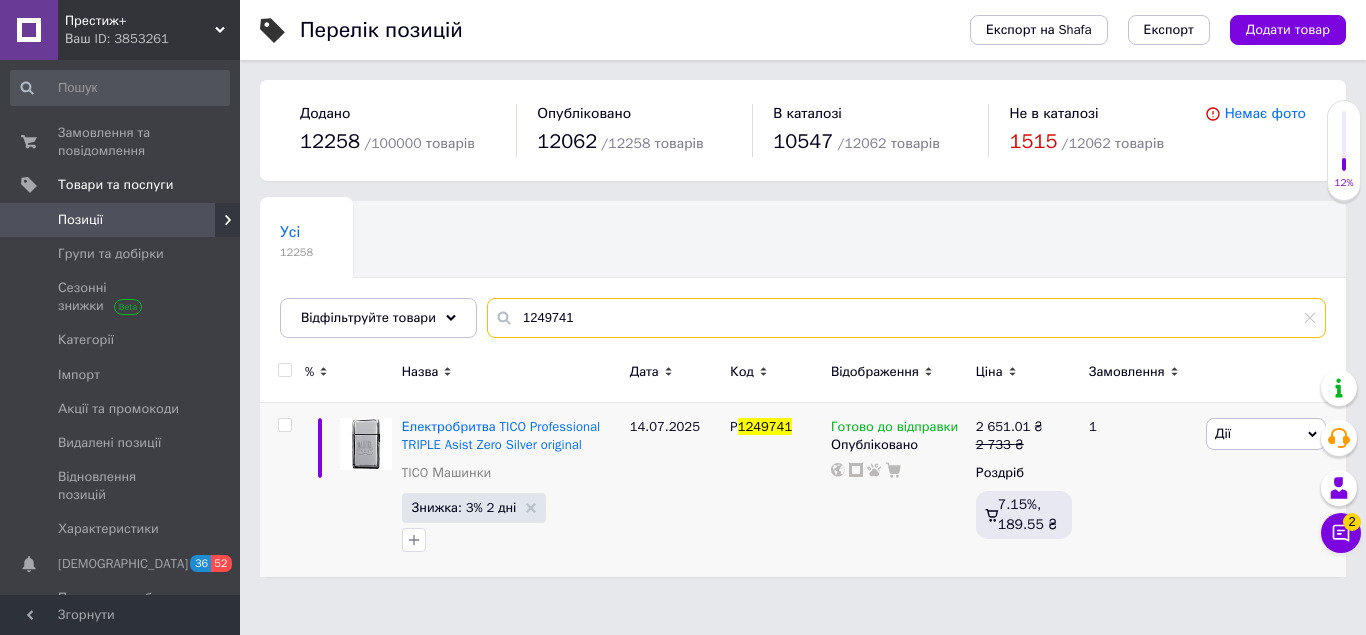 paste on "38" 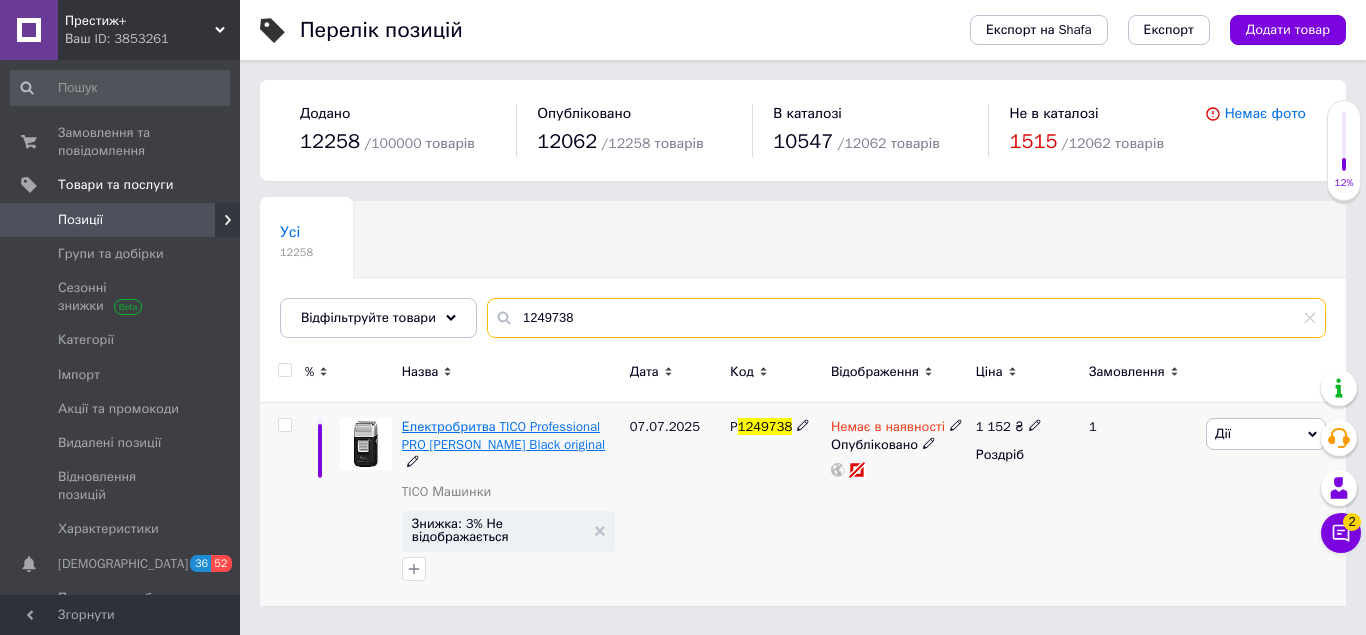 type on "1249738" 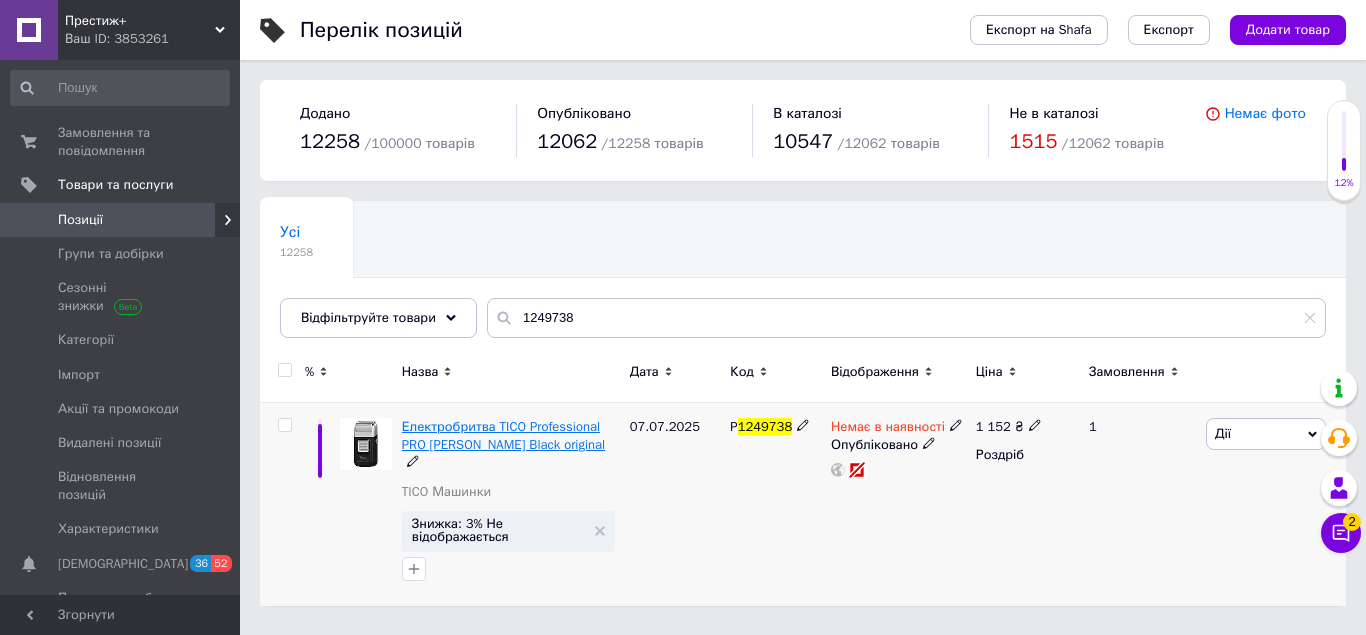 click on "Електробритва TICO Professional PRO [PERSON_NAME] Black original" at bounding box center (503, 435) 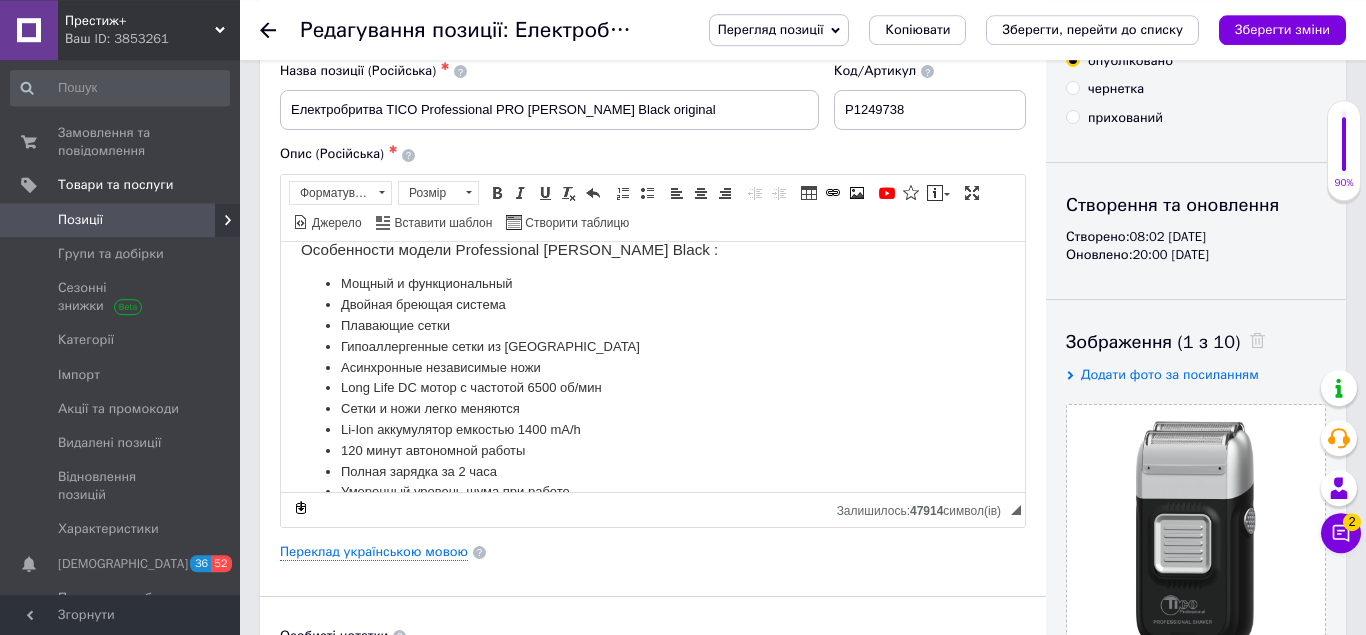 scroll, scrollTop: 204, scrollLeft: 0, axis: vertical 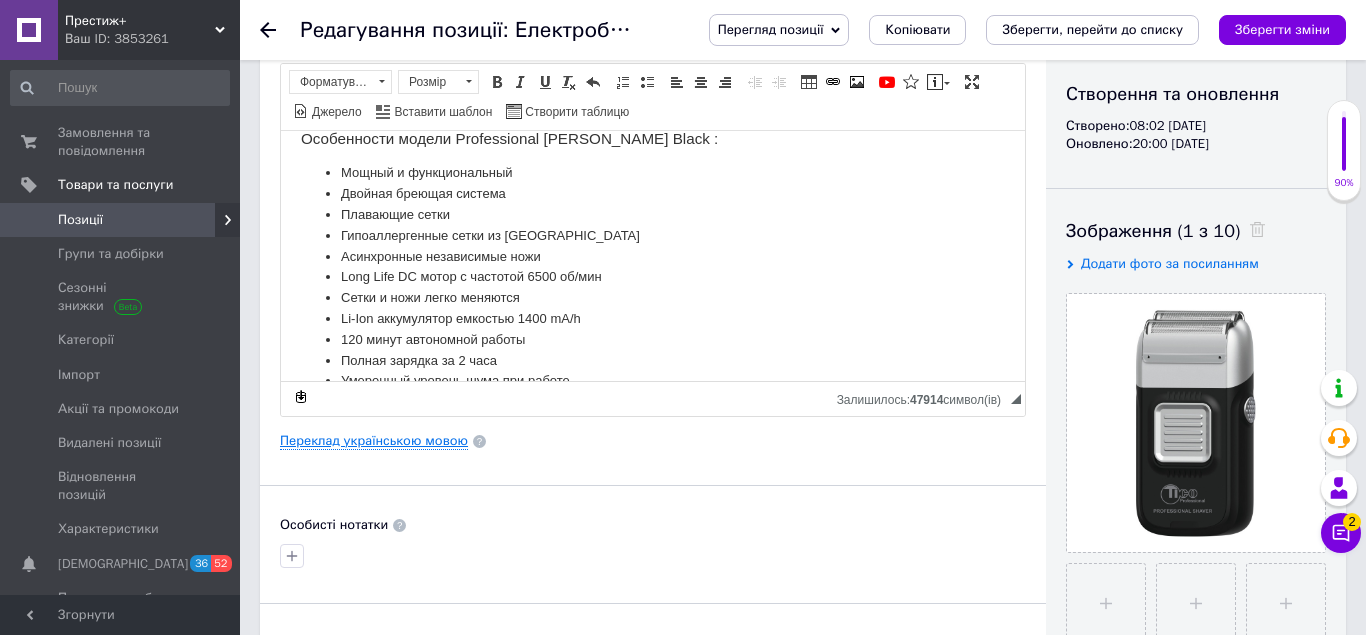 click on "Переклад українською мовою" at bounding box center [374, 441] 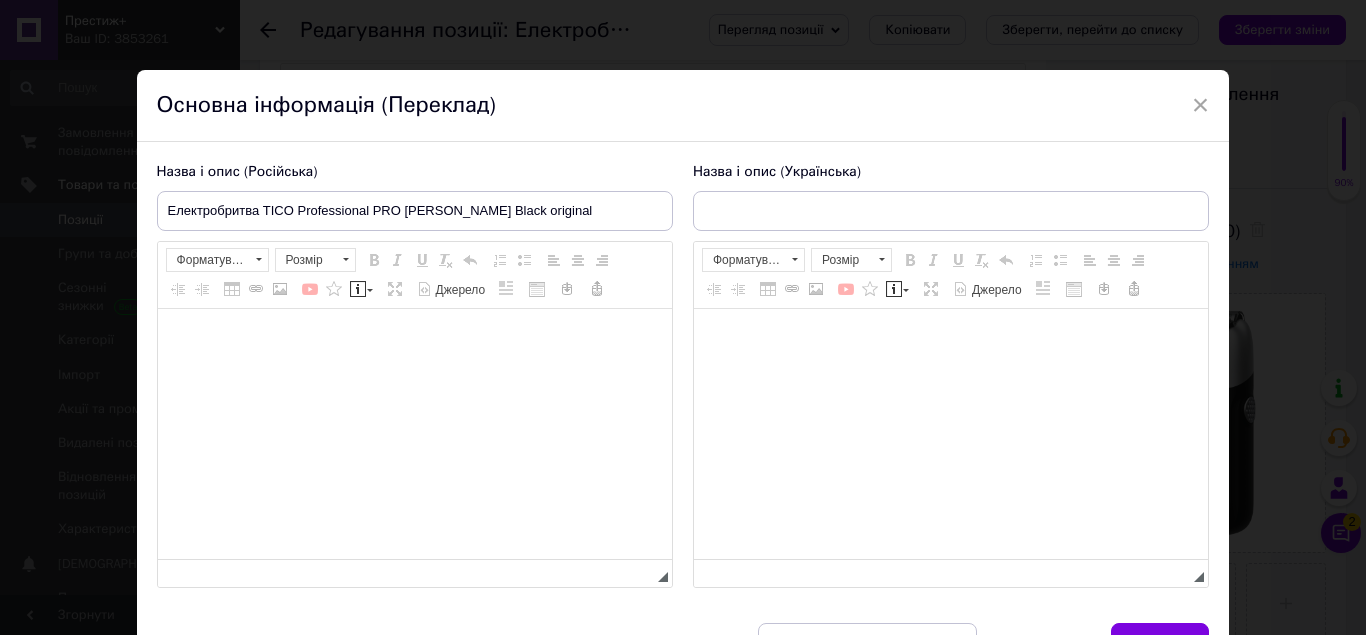 type on "Електробритва TICO Professional PRO [PERSON_NAME] Black original" 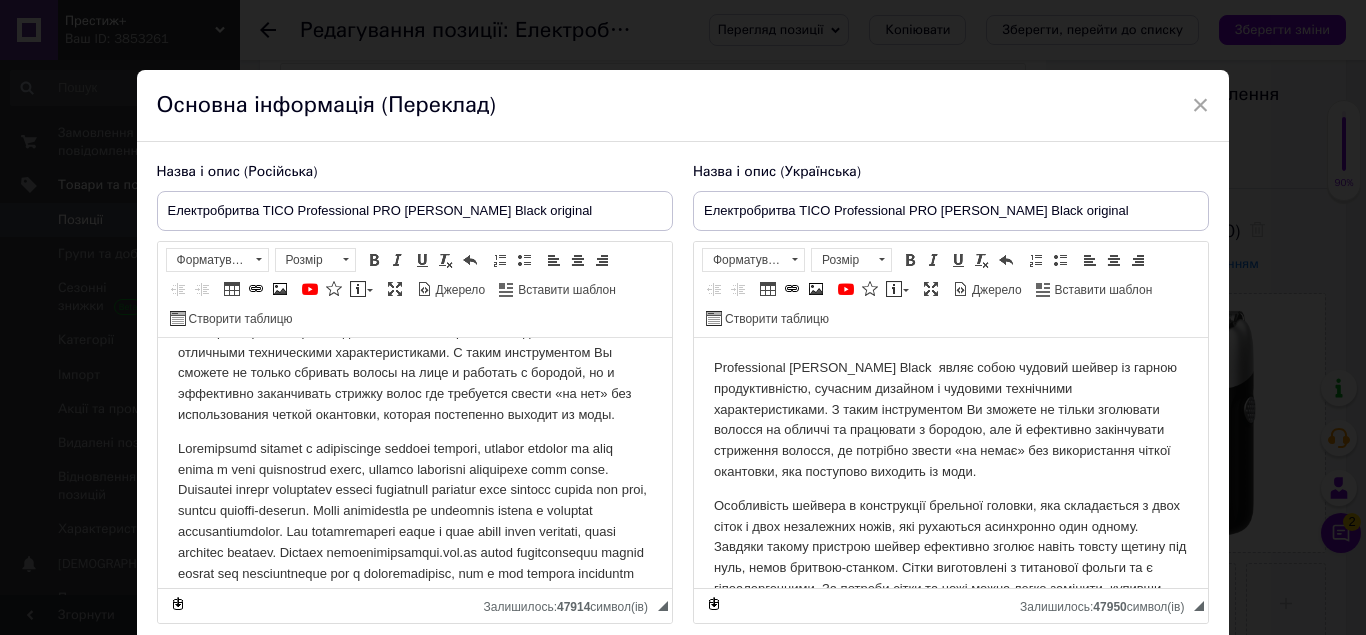 scroll, scrollTop: 102, scrollLeft: 0, axis: vertical 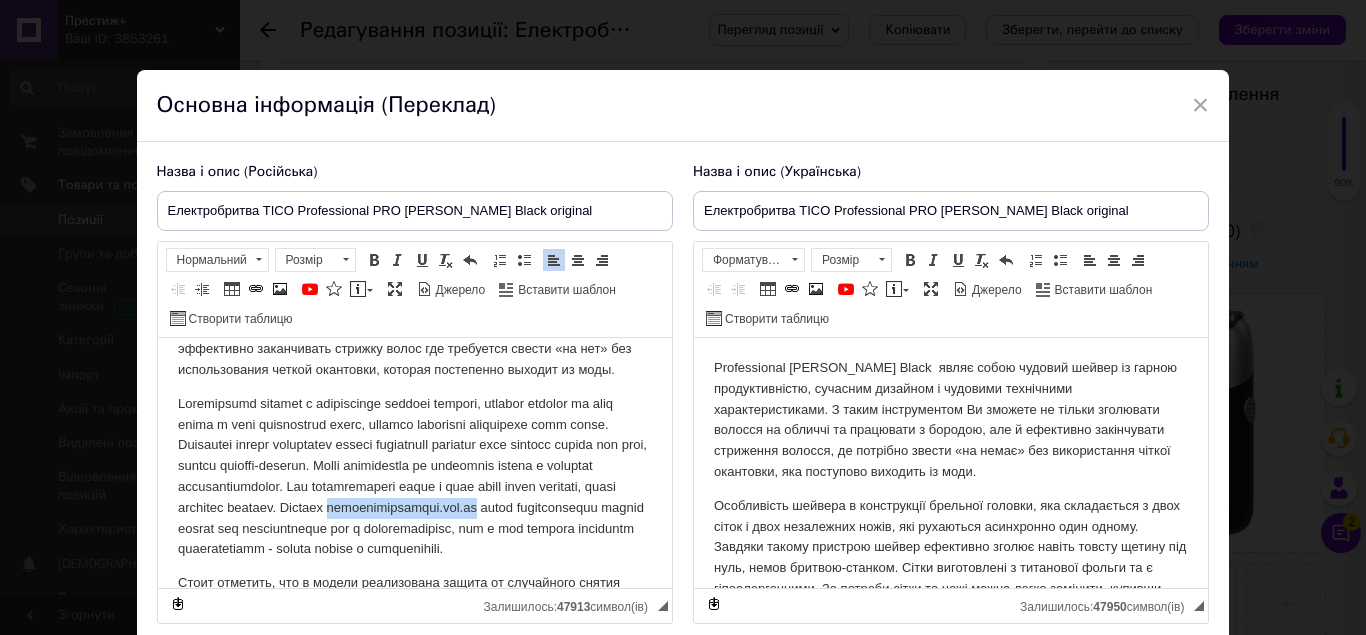 drag, startPoint x: 175, startPoint y: 533, endPoint x: 314, endPoint y: 537, distance: 139.05754 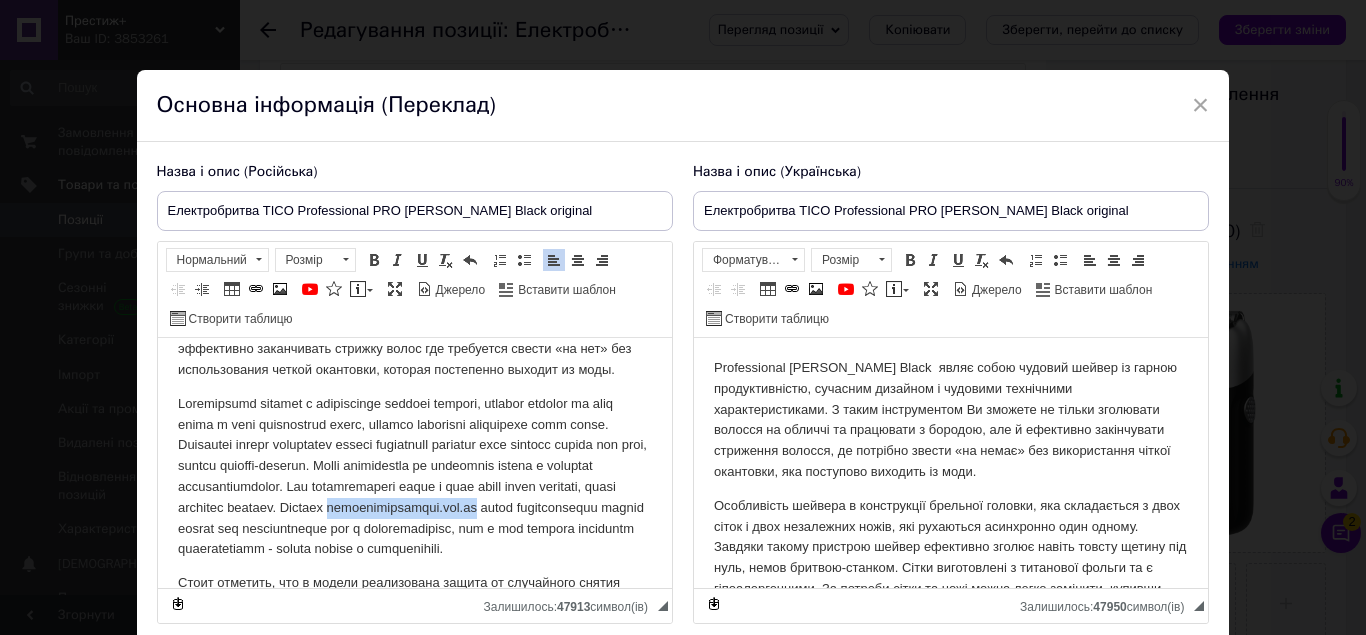 click on "Professional [PERSON_NAME] Black  представляет собой замечательный шейвер с хорошей производительностью, современным дизайном и отличными техническими характеристиками. С таким инструментом Вы сможете не только сбривать волосы на лице и работать с бородой, но и эффективно заканчивать стрижку волос где требуется свести «на нет» без использования четкой окантовки, которая постепенно выходит из моды.   Особенности модели Professional [PERSON_NAME] Black : Мощный и функциональный Двойная бреющая система Плавающие сетки Гипоаллергенные сетки из титана Асинхронные независимые ножи" at bounding box center [414, 361] 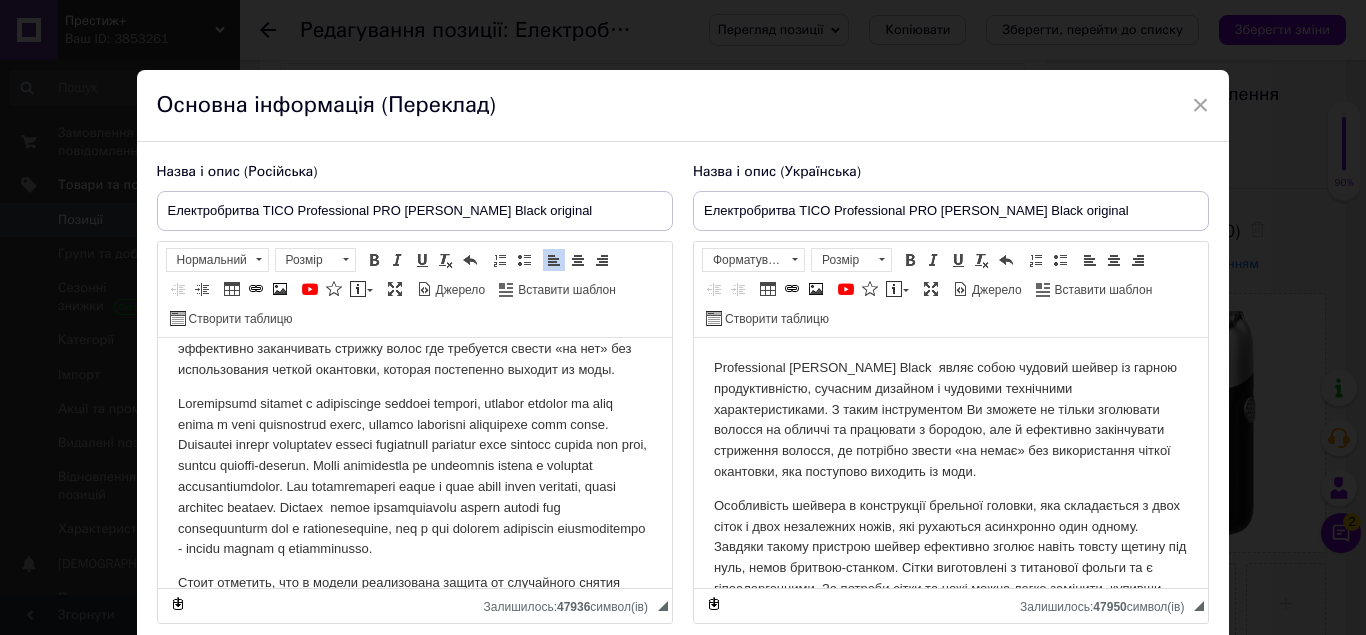 click on "Особливість шейвера в конструкції брельної головки, яка складається з двох сіток і двох незалежних ножів, які рухаються асинхронно один одному. Завдяки такому пристрою шейвер ефективно зголює навіть товсту щетину під нуль, немов бритвою-станком. Сітки виготовлені з титанової фольги та є гіпоалергенними. За потреби сітки та ножі можна легко замінити, купивши картридж цілком. Магазин [DOMAIN_NAME] може рекомендувати цю модель для використання як у перукарській, так і для особистого домашнього використання — модель проста в експлуатації." at bounding box center (950, 579) 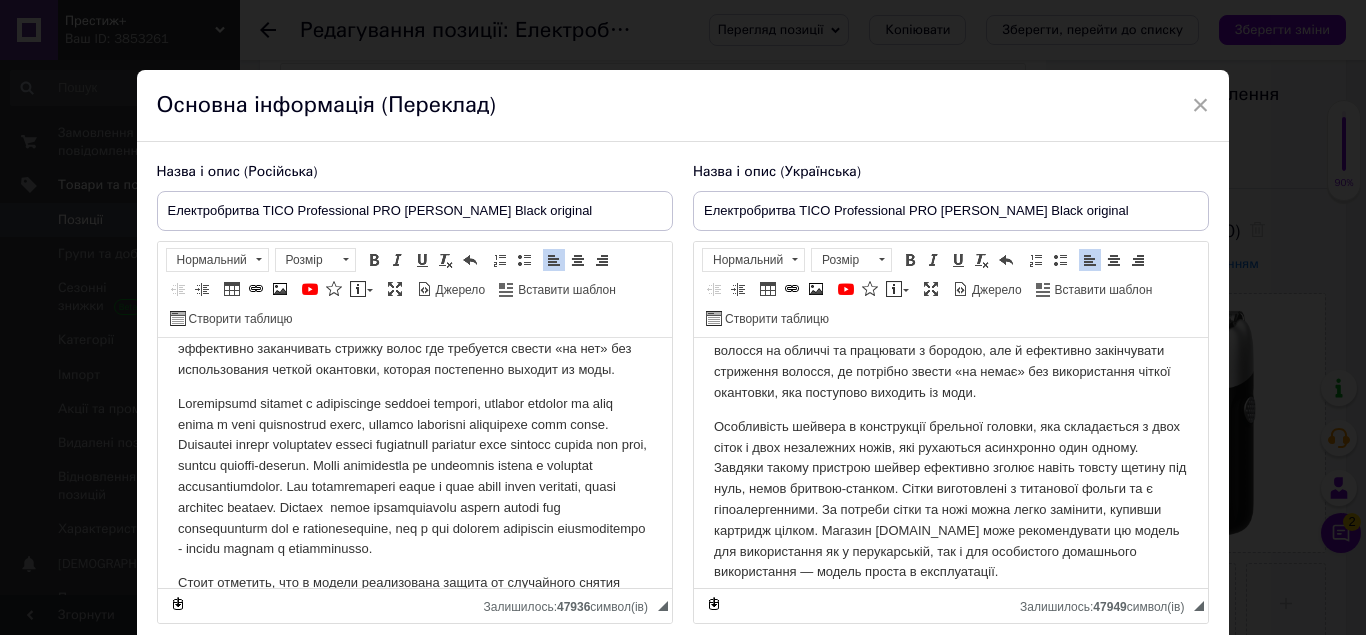 scroll, scrollTop: 102, scrollLeft: 0, axis: vertical 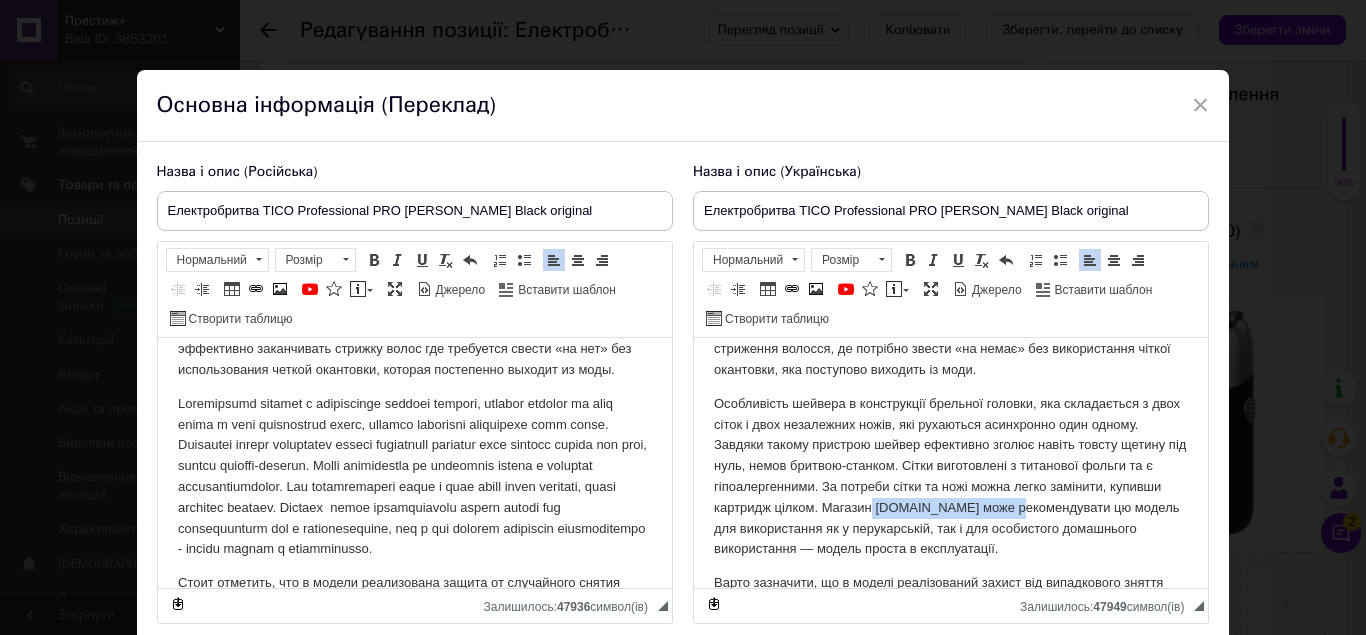 drag, startPoint x: 872, startPoint y: 504, endPoint x: 991, endPoint y: 509, distance: 119.104996 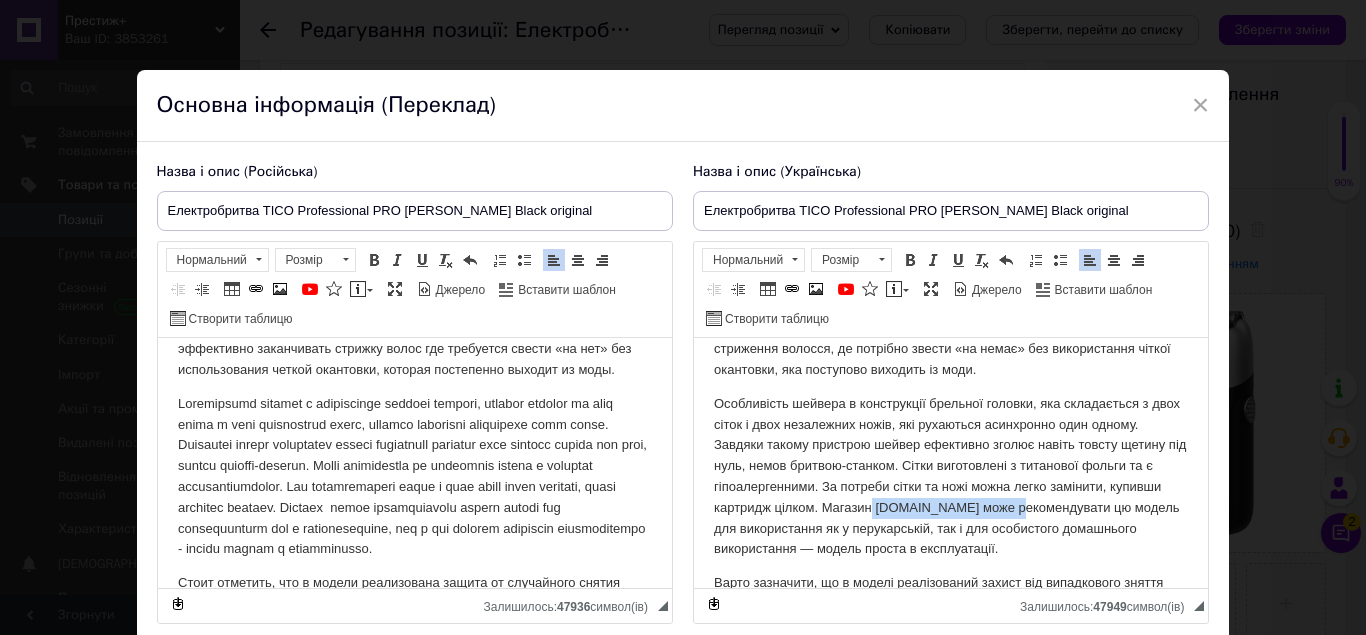 click on "Особливість шейвера в конструкції брельної головки, яка складається з двох сіток і двох незалежних ножів, які рухаються асинхронно один одному. Завдяки такому пристрою шейвер ефективно зголює навіть товсту щетину під нуль, немов бритвою-станком. Сітки виготовлені з титанової фольги та є гіпоалергенними. За потреби сітки та ножі можна легко замінити, купивши картридж цілком. Магазин [DOMAIN_NAME] може рекомендувати цю модель для використання як у перукарській, так і для особистого домашнього використання — модель проста в експлуатації." at bounding box center (950, 477) 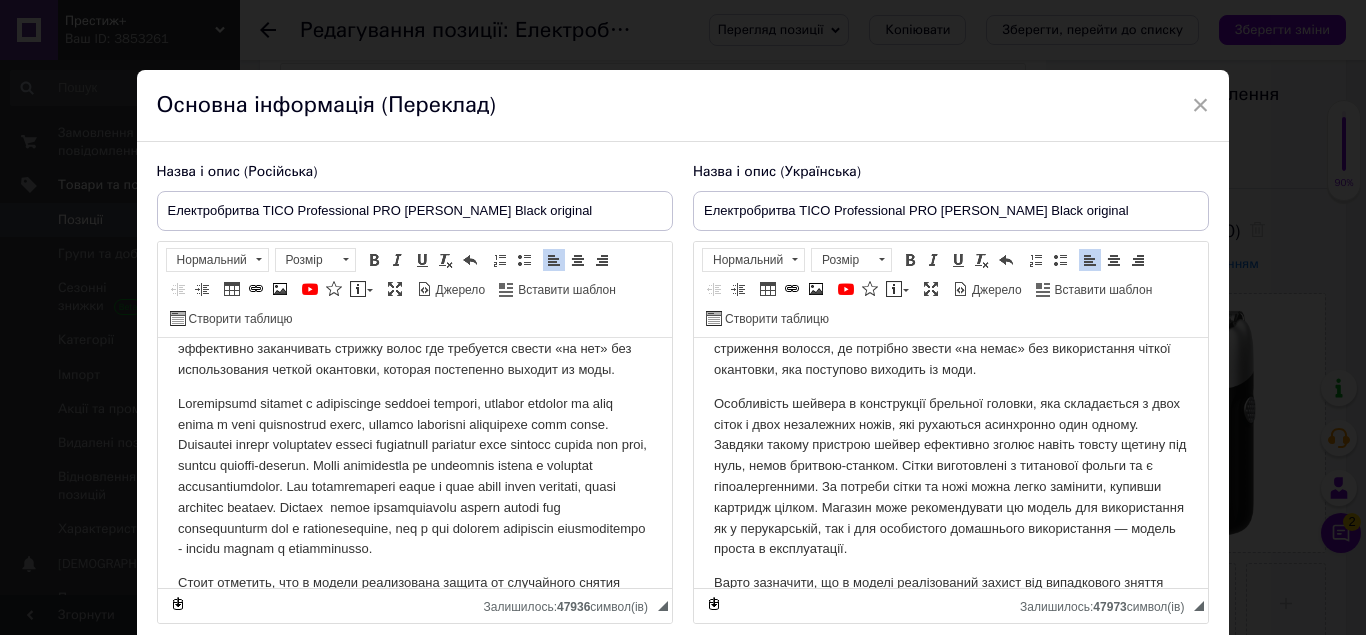 scroll, scrollTop: 154, scrollLeft: 0, axis: vertical 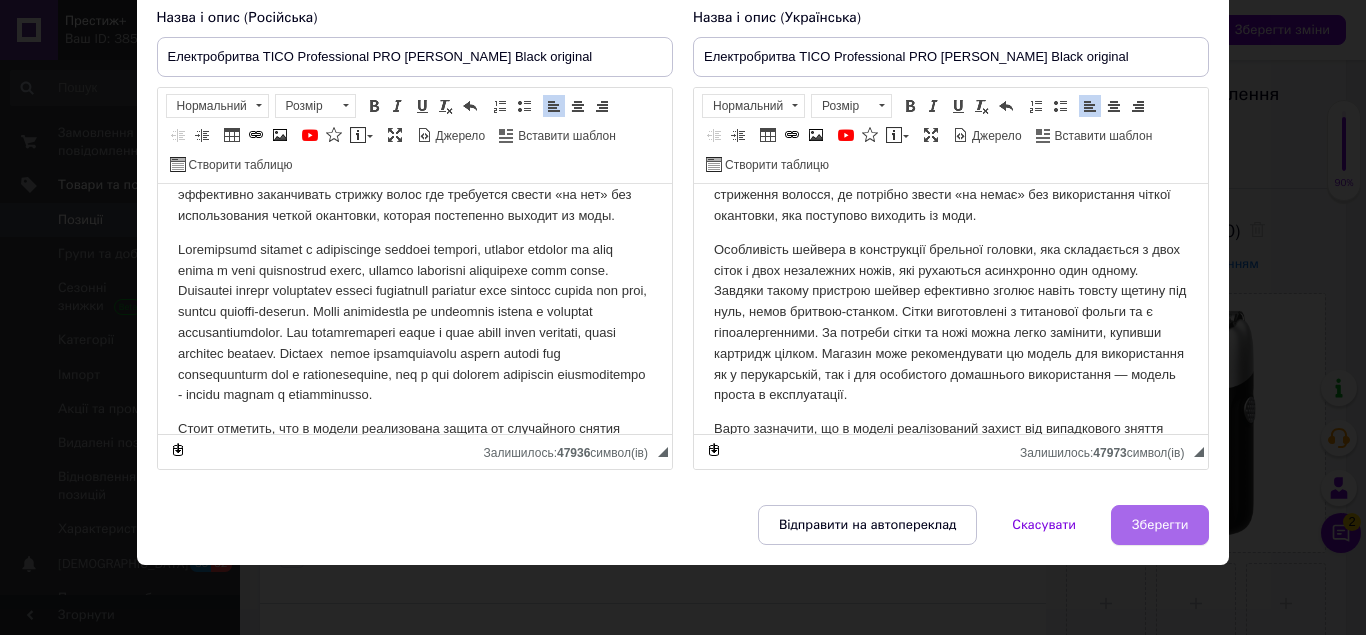 click on "Зберегти" at bounding box center (1160, 525) 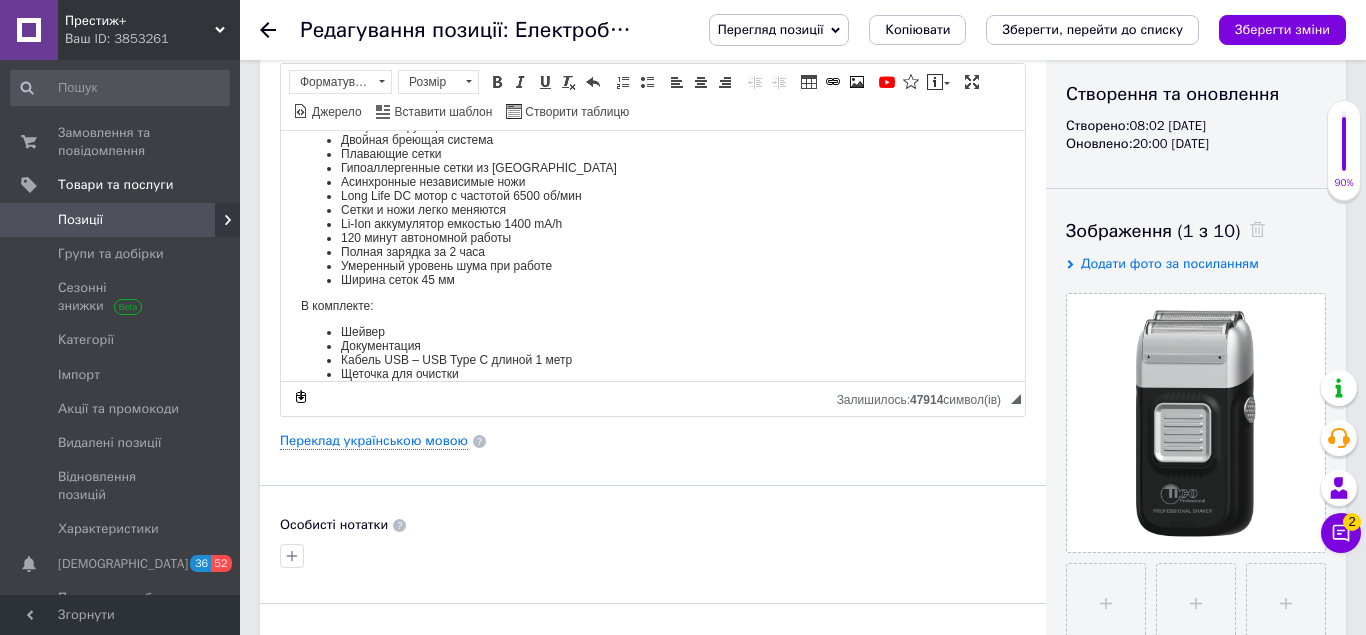 scroll, scrollTop: 0, scrollLeft: 0, axis: both 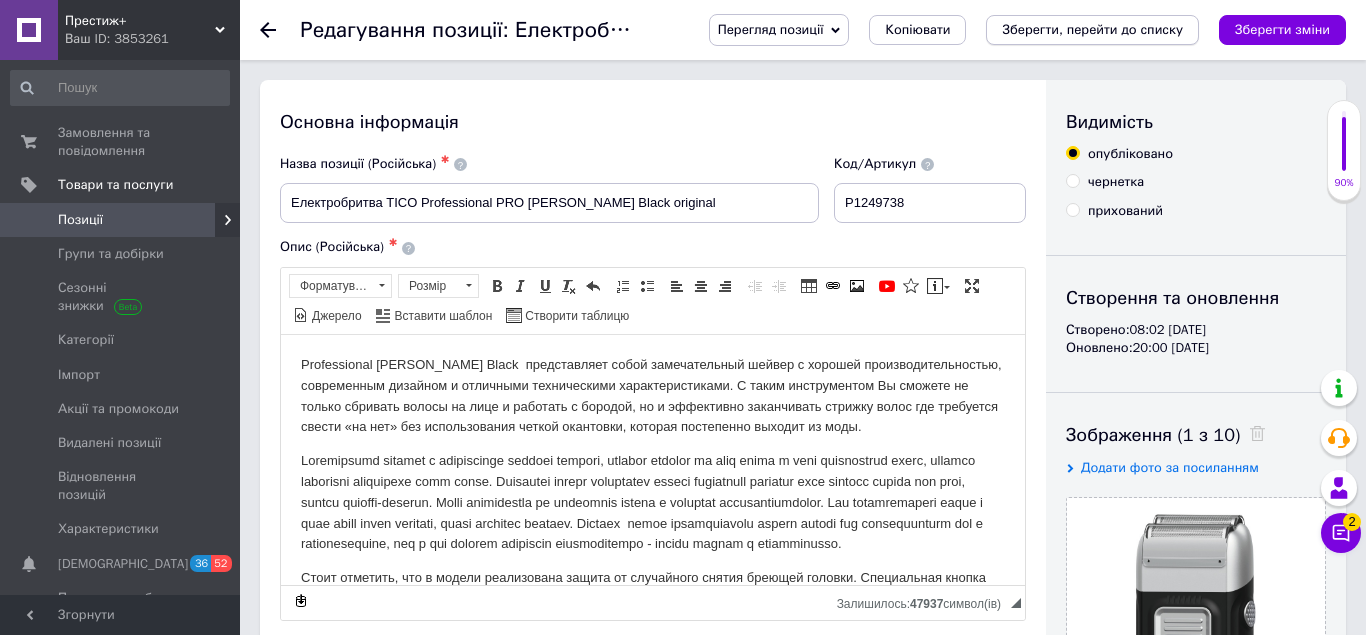 drag, startPoint x: 1052, startPoint y: 21, endPoint x: 565, endPoint y: 219, distance: 525.7119 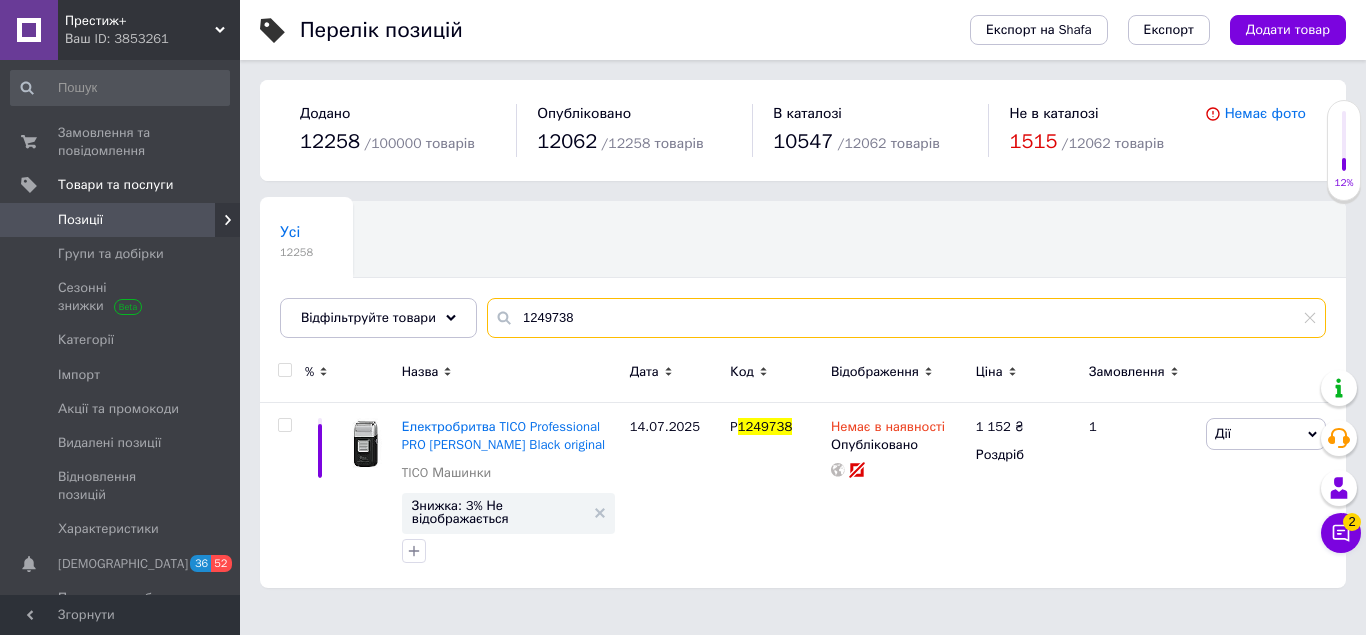 click on "1249738" at bounding box center (906, 318) 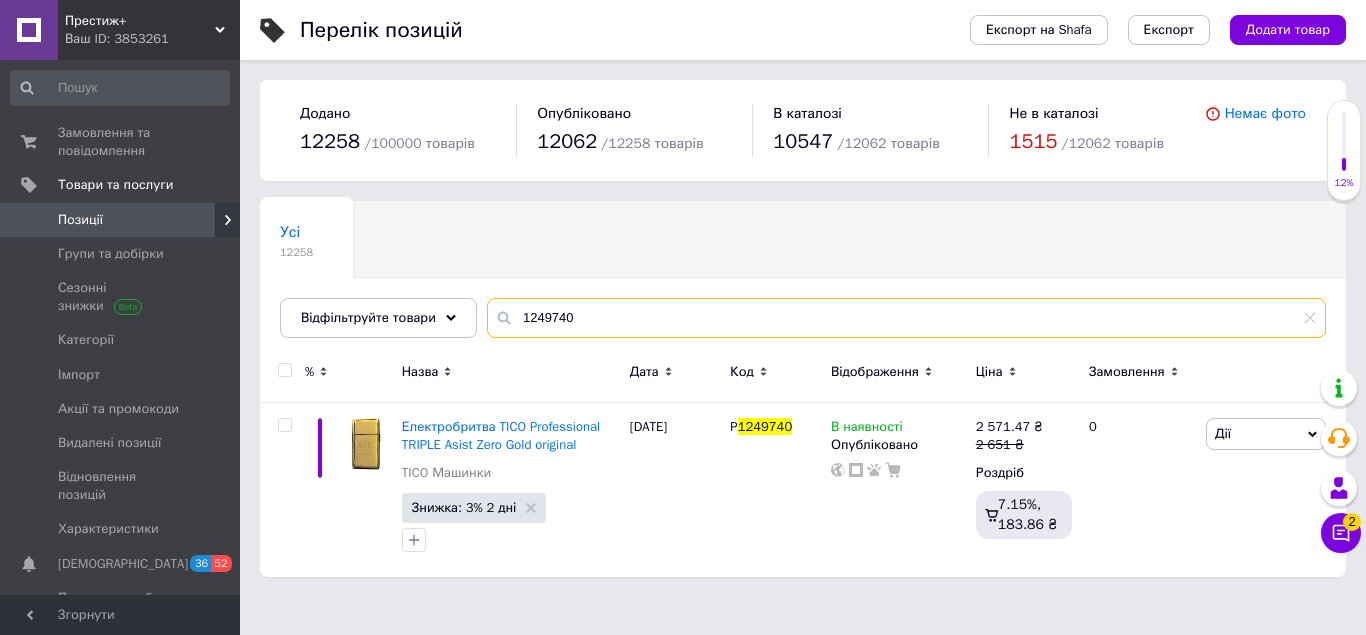 type on "1249740" 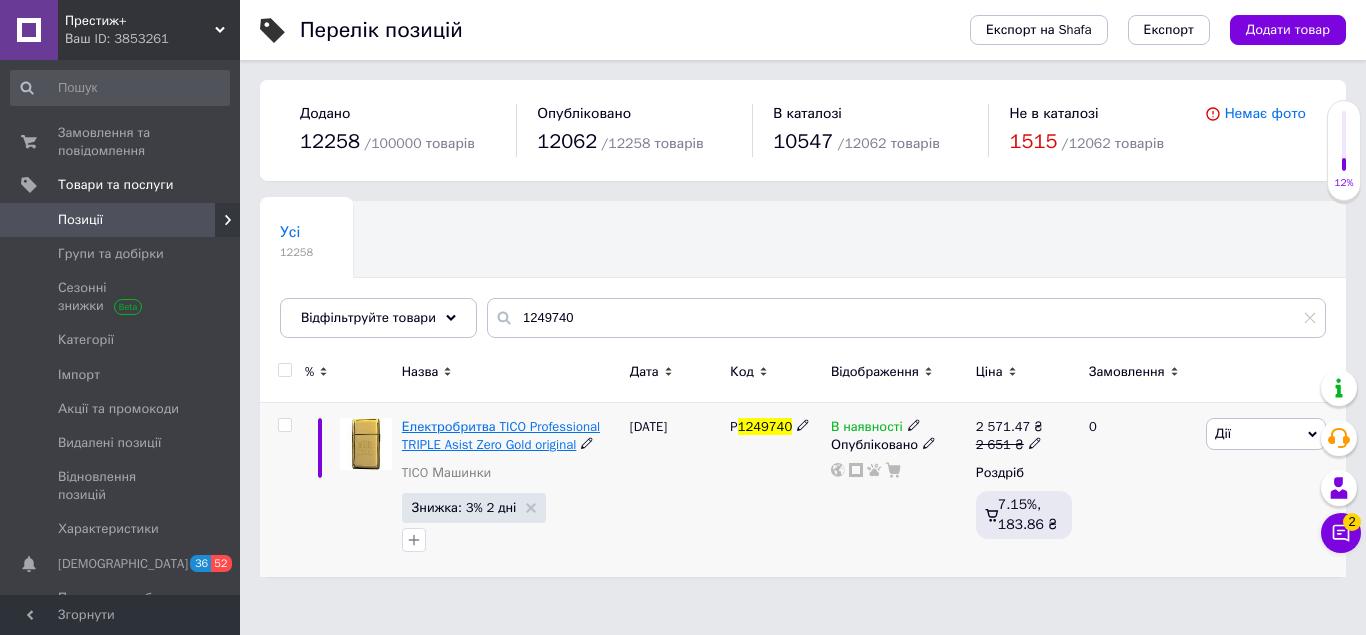 click on "Електробритва TICO Professional  TRIPLE Asist Zero Gold original" at bounding box center [501, 435] 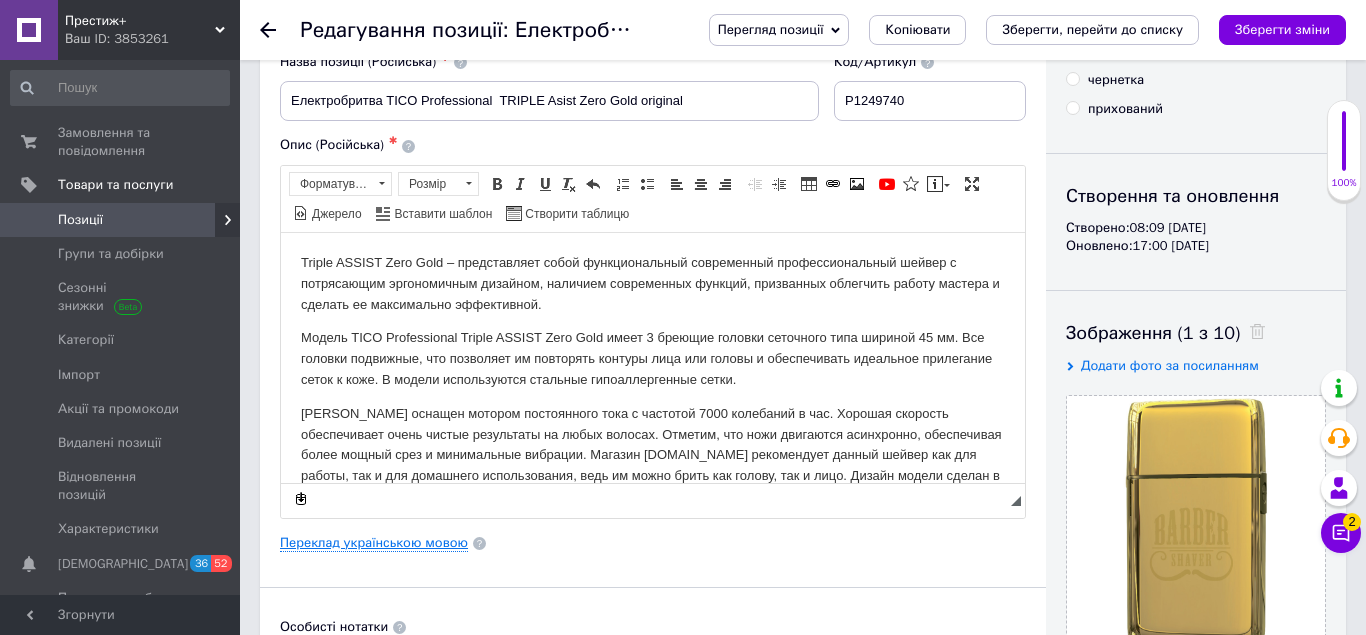 scroll, scrollTop: 0, scrollLeft: 0, axis: both 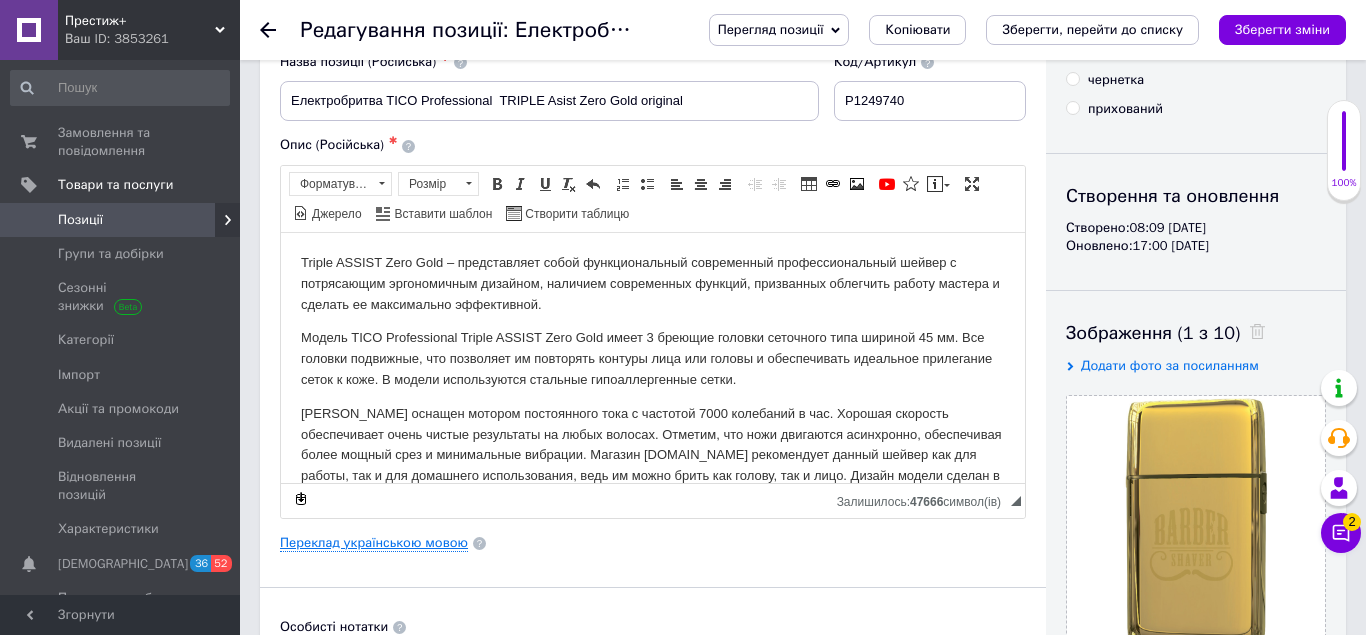 click on "Переклад українською мовою" at bounding box center (374, 543) 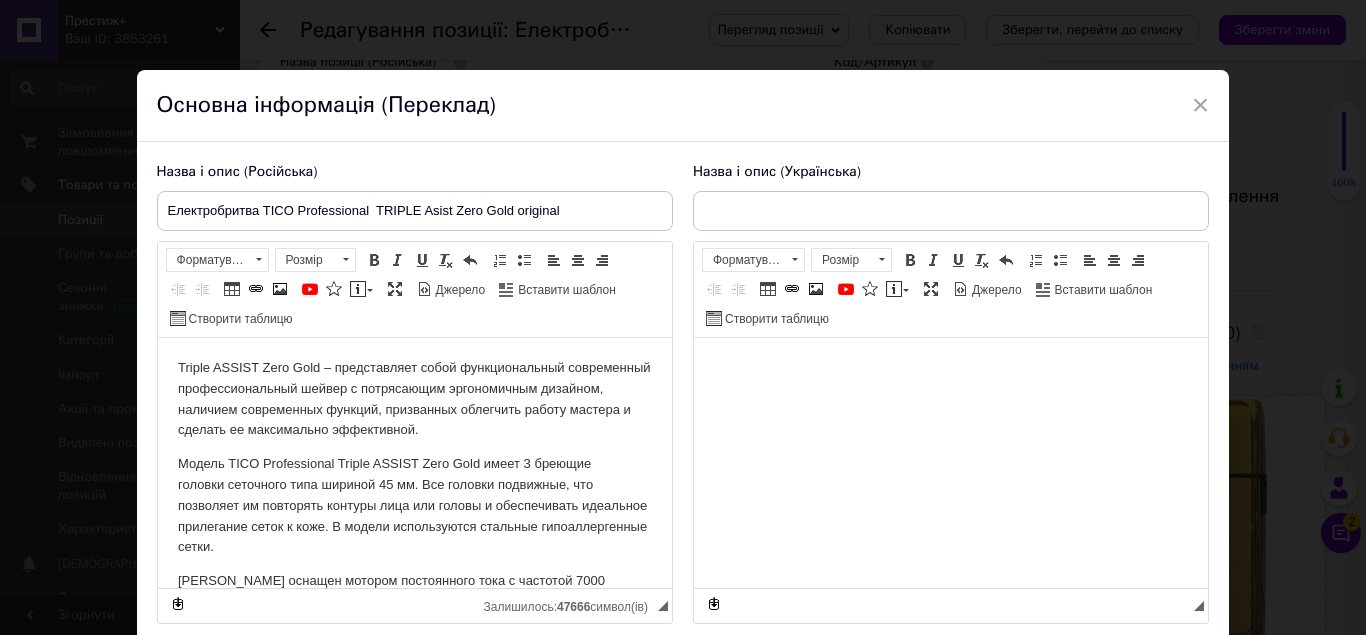 scroll, scrollTop: 0, scrollLeft: 0, axis: both 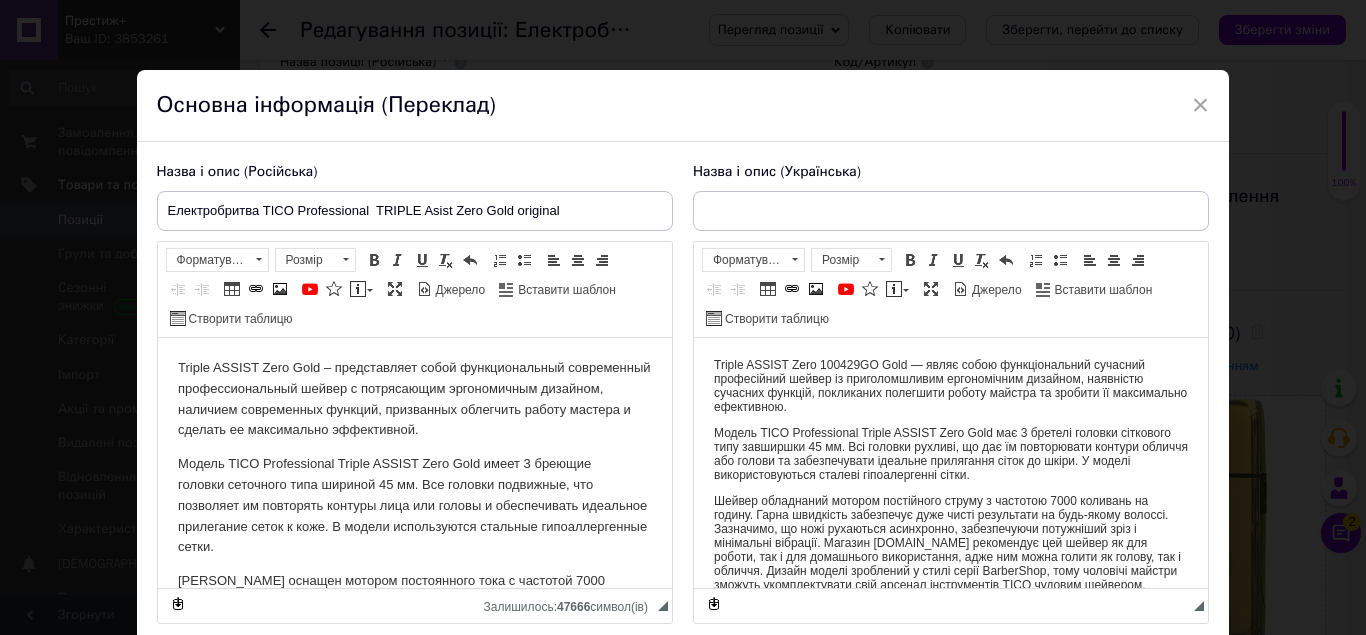 type on "Електробритва TICO Professional  TRIPLE Asist Zero Gold original" 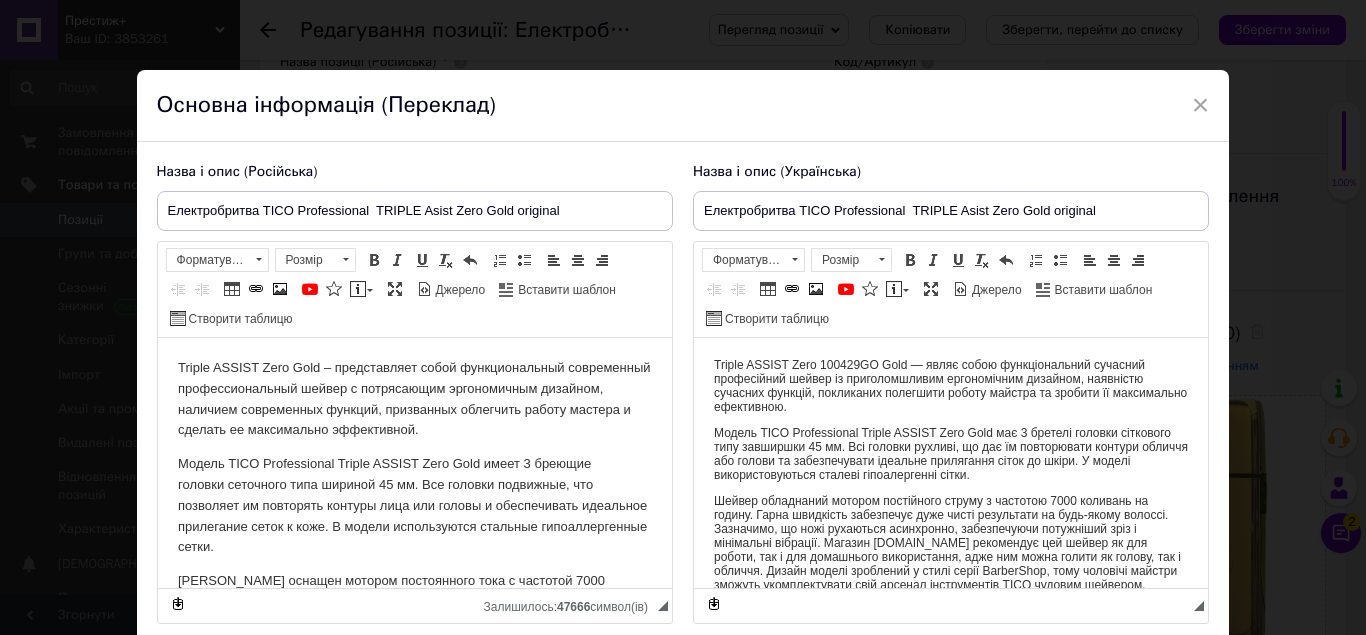 scroll, scrollTop: 204, scrollLeft: 0, axis: vertical 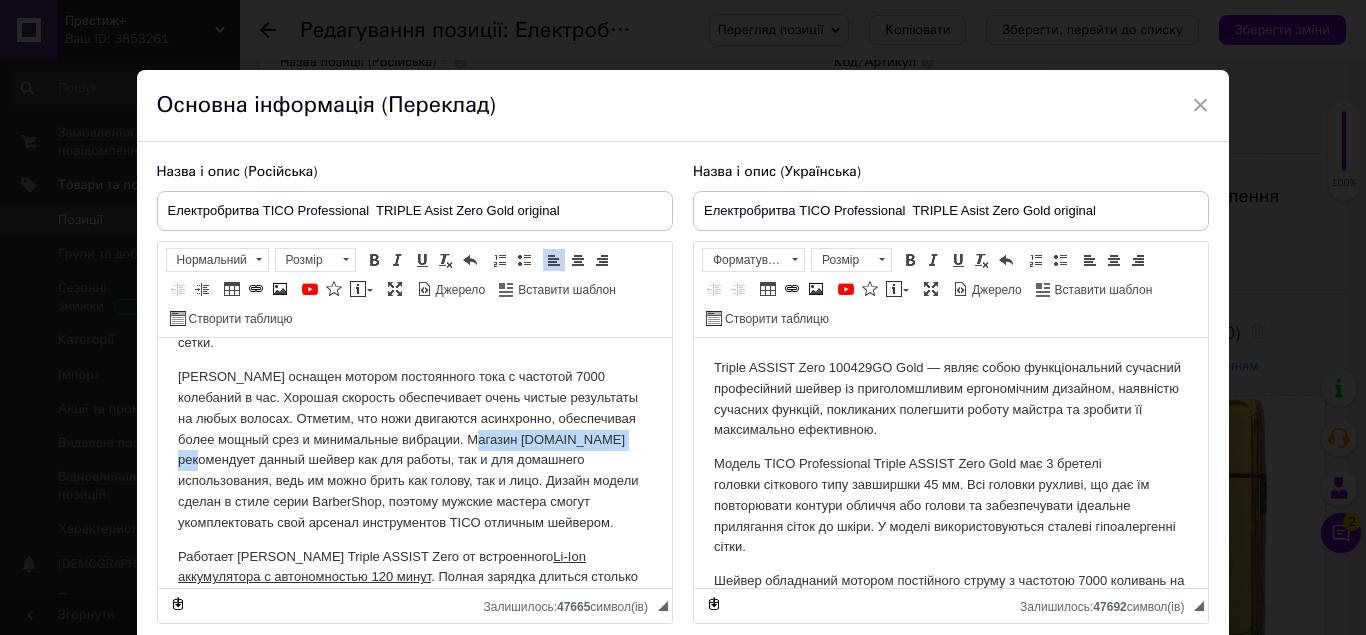drag, startPoint x: 400, startPoint y: 439, endPoint x: 535, endPoint y: 439, distance: 135 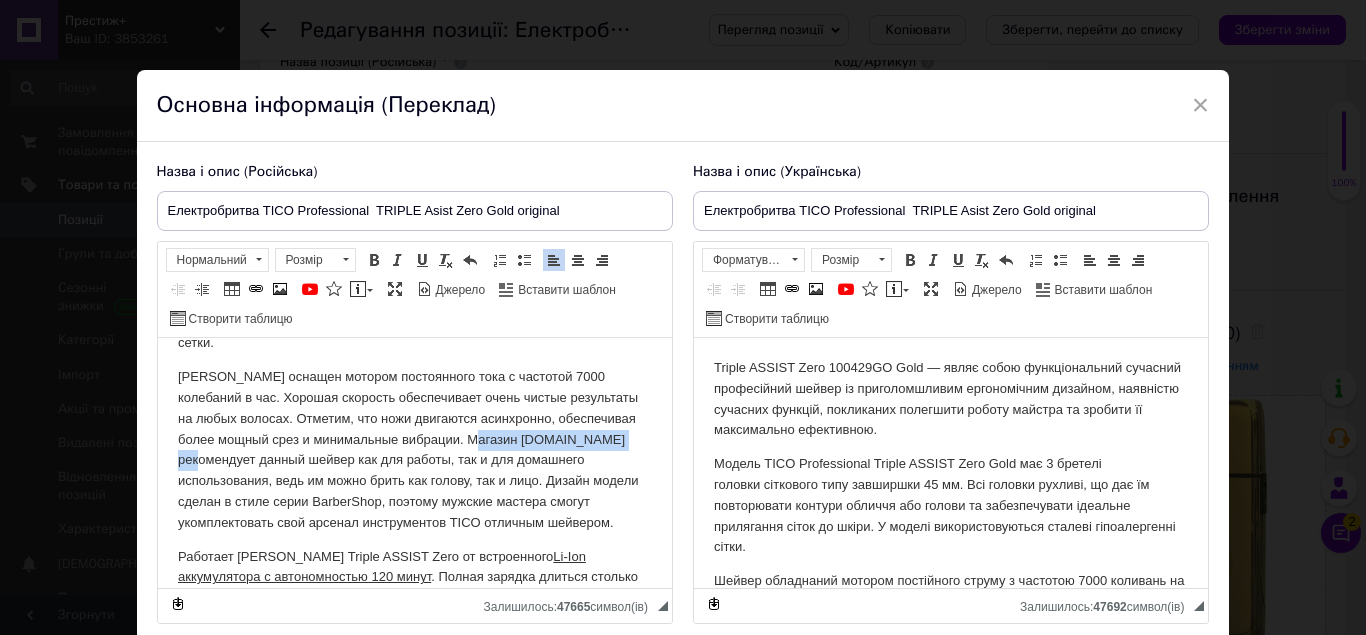 click on "[PERSON_NAME] оснащен мотором постоянного тока с частотой 7000 колебаний в час. Хорошая скорость обеспечивает очень чистые результаты на любых волосах. Отметим, что ножи двигаются асинхронно, обеспечивая более мощный срез и минимальные вибрации. Магазин [DOMAIN_NAME] рекомендует данный шейвер как для работы, так и для домашнего использования, ведь им можно брить как голову, так и лицо. Дизайн модели сделан в стиле серии BarberShop, поэтому мужские мастера смогут укомплектовать свой арсенал инструментов TICO отличным шейвером." at bounding box center [414, 450] 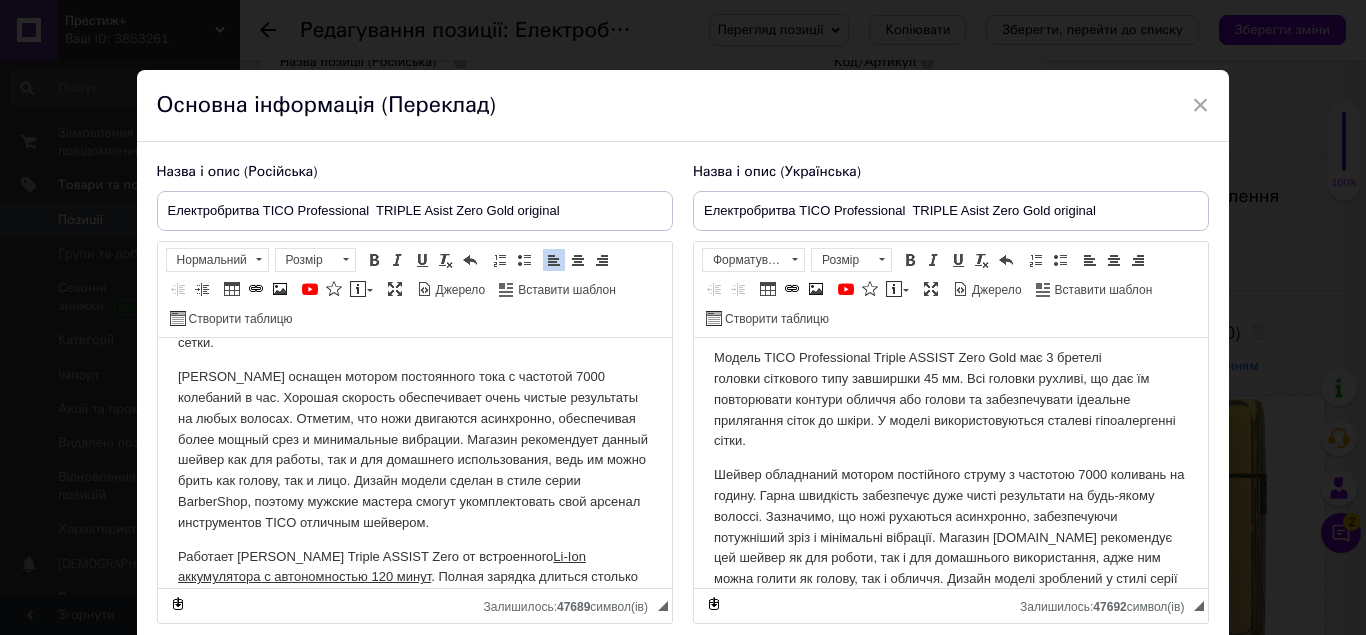 scroll, scrollTop: 204, scrollLeft: 0, axis: vertical 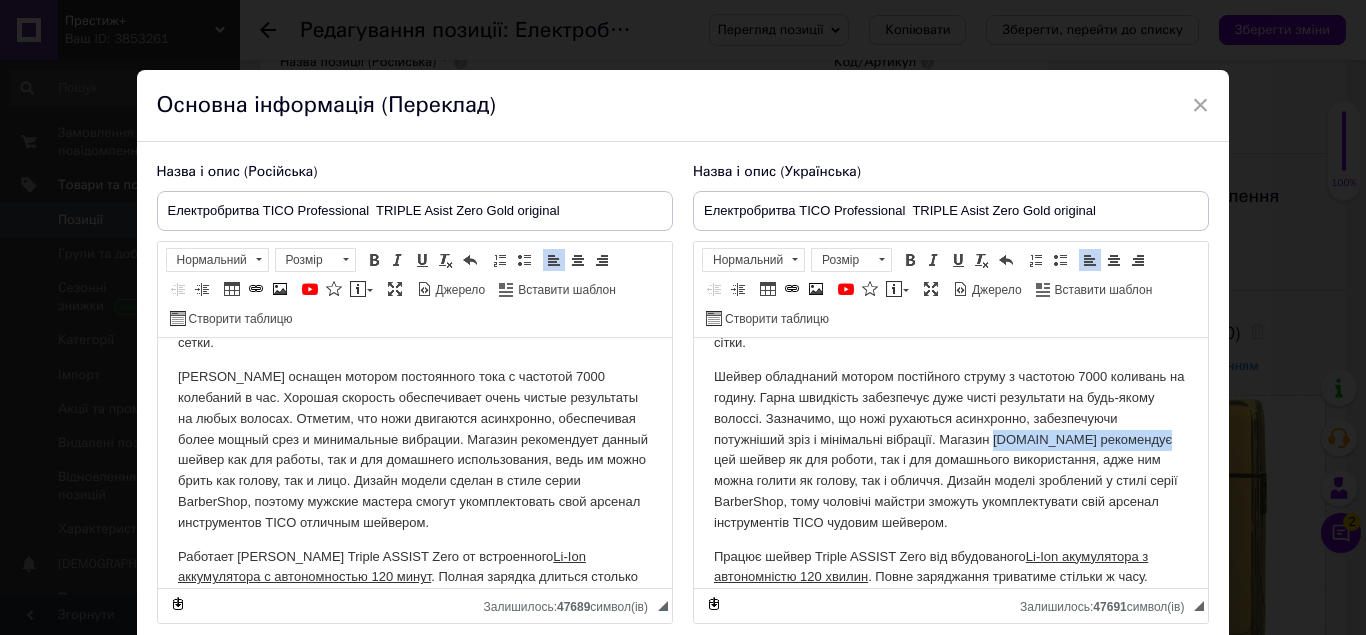 drag, startPoint x: 991, startPoint y: 438, endPoint x: 1136, endPoint y: 438, distance: 145 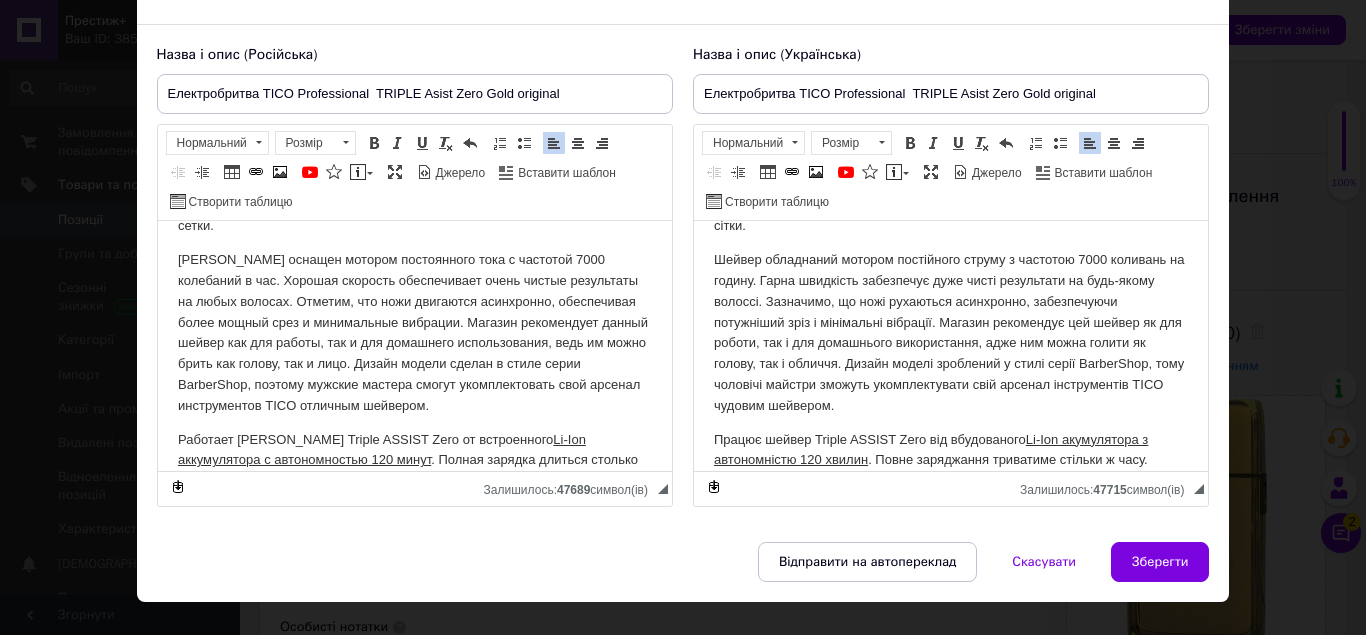 scroll, scrollTop: 154, scrollLeft: 0, axis: vertical 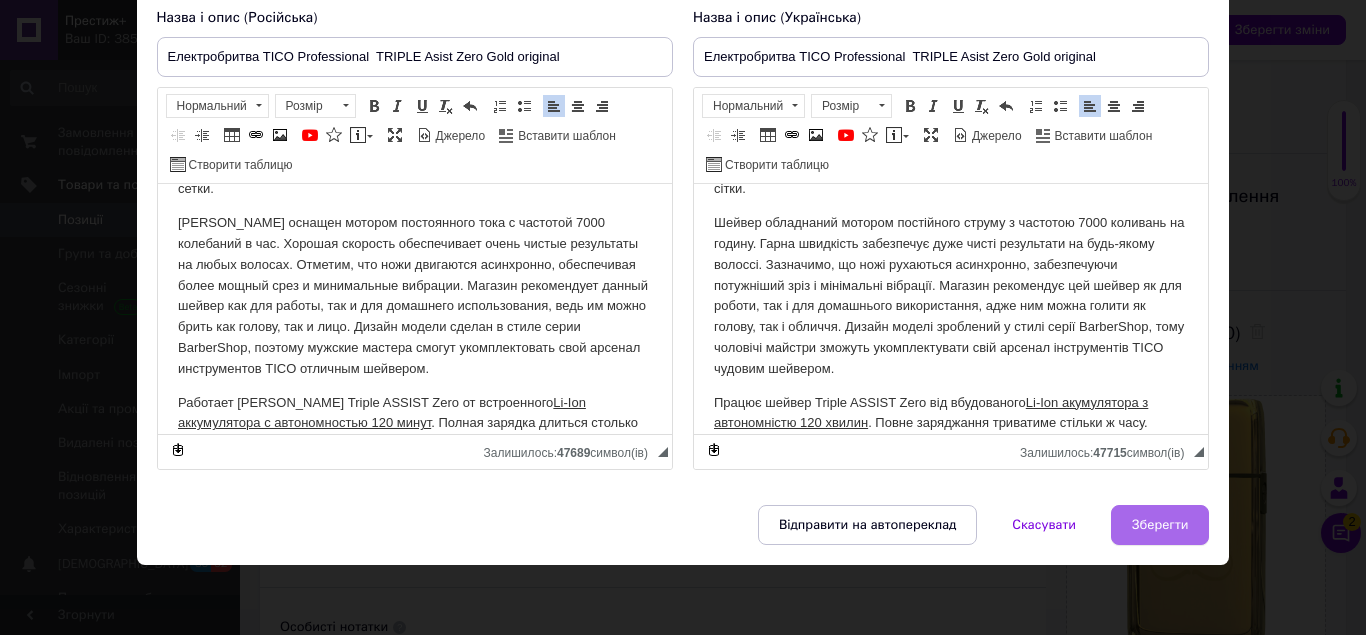 click on "Зберегти" at bounding box center [1160, 525] 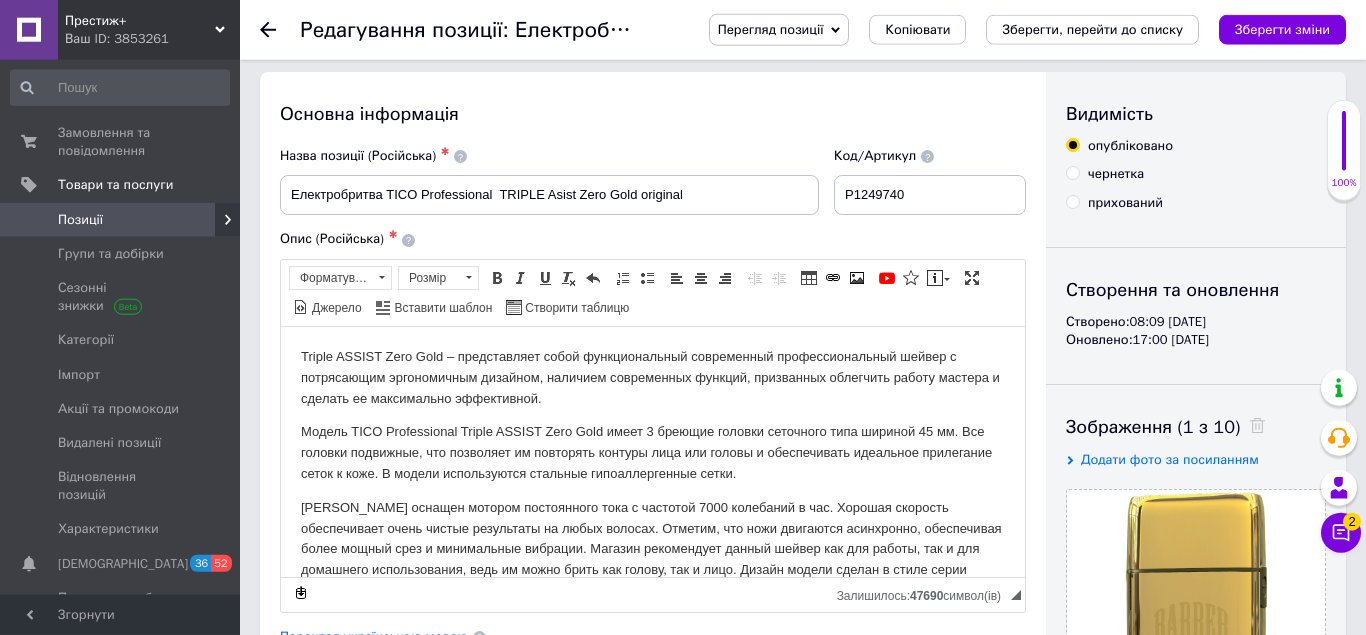 scroll, scrollTop: 0, scrollLeft: 0, axis: both 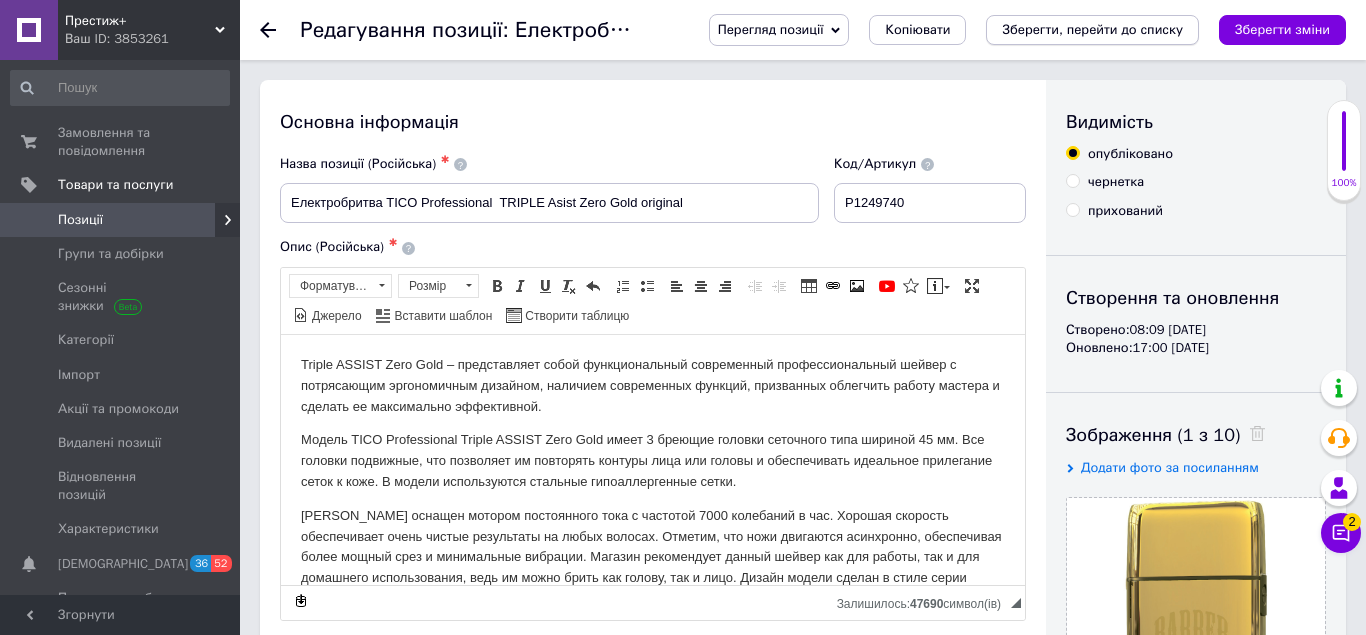 click on "Зберегти, перейти до списку" at bounding box center (1092, 29) 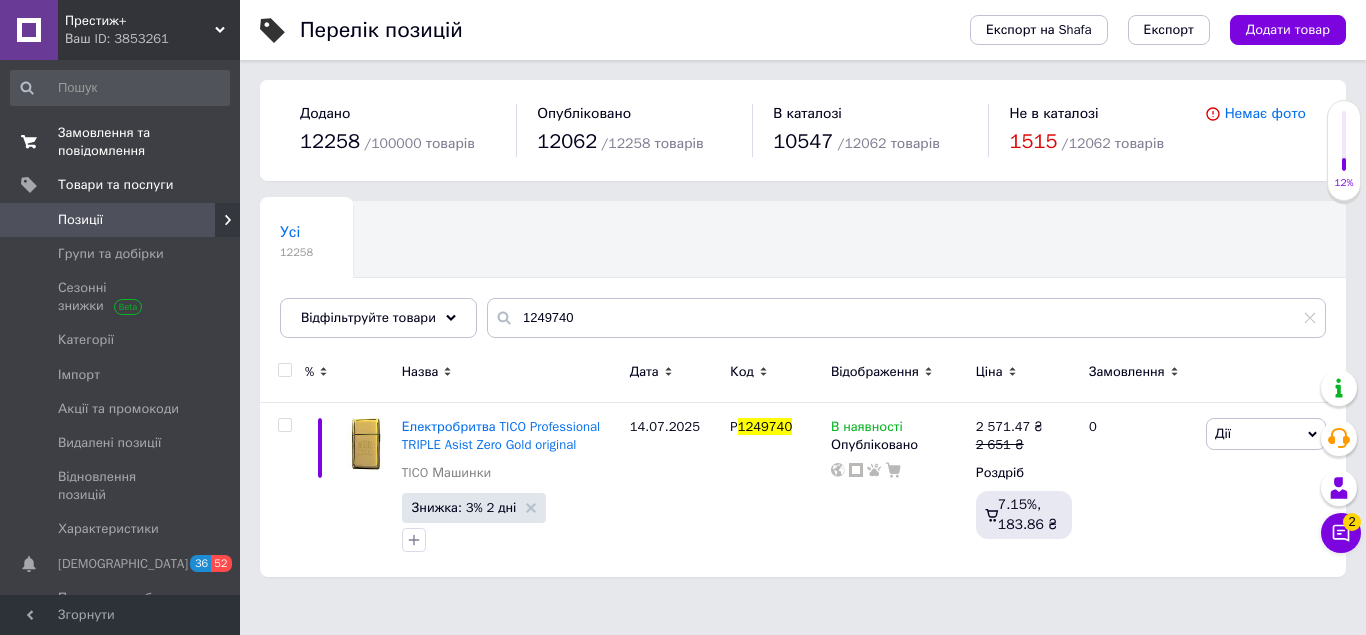 click on "Замовлення та повідомлення" at bounding box center [121, 142] 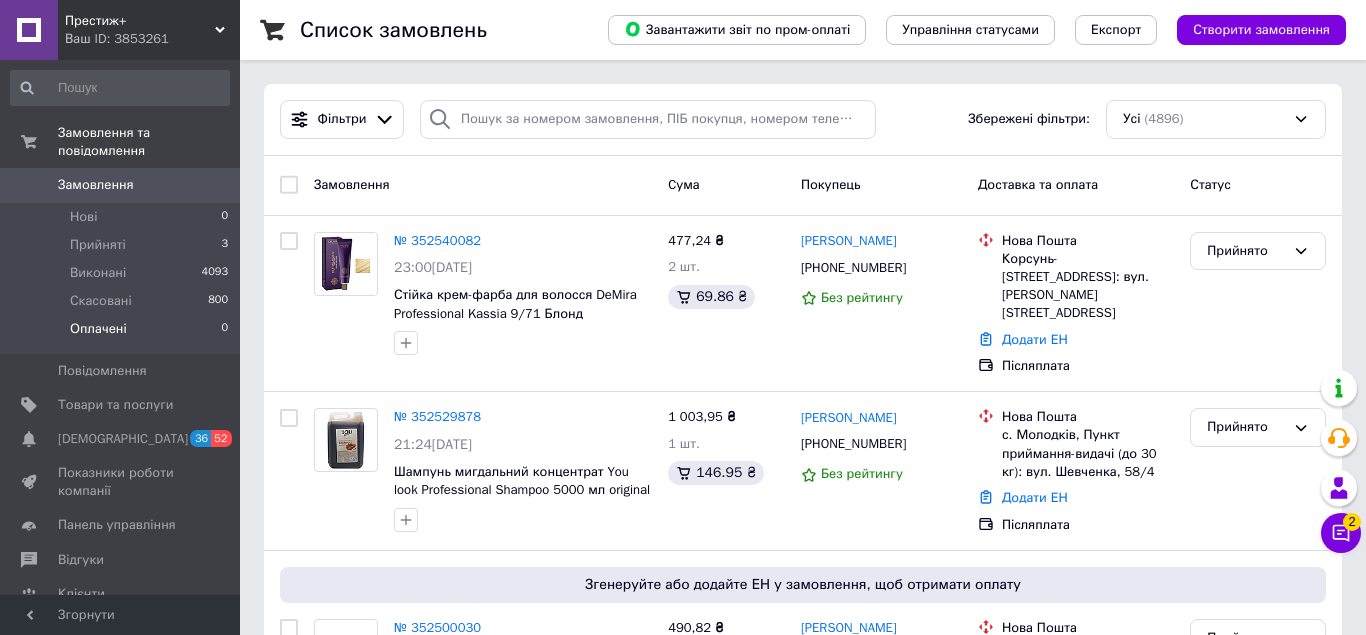 click on "Нові" at bounding box center [83, 217] 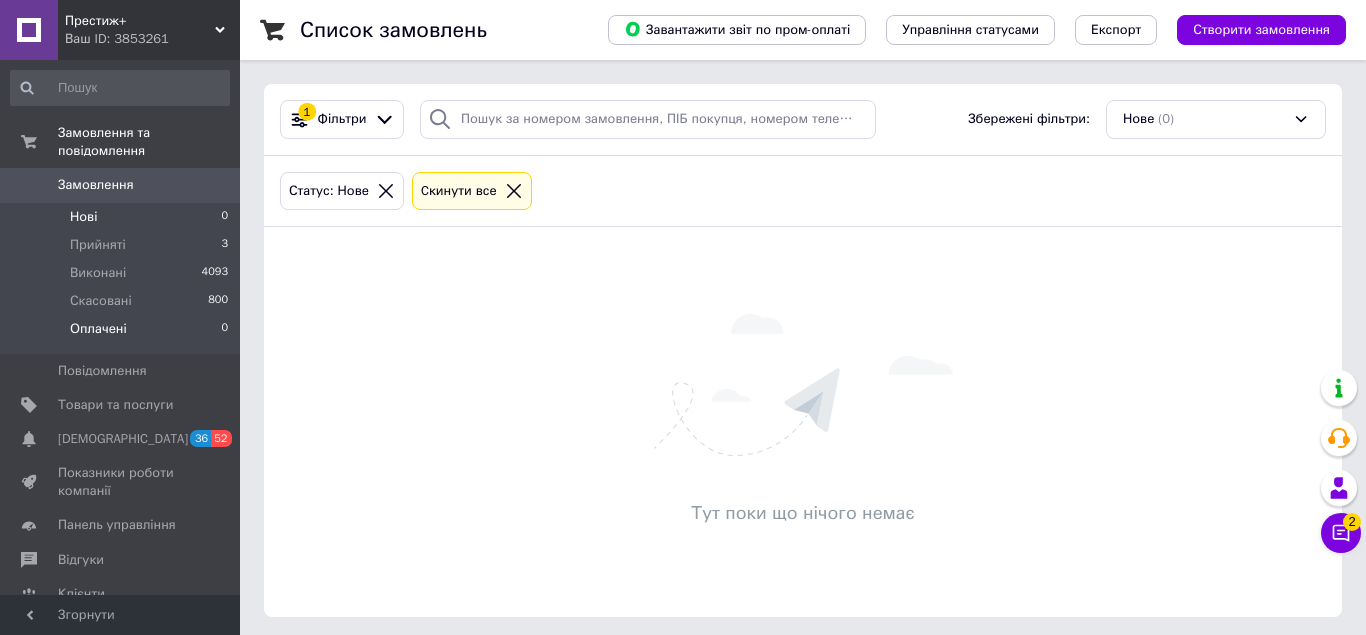 click on "Оплачені" at bounding box center (98, 329) 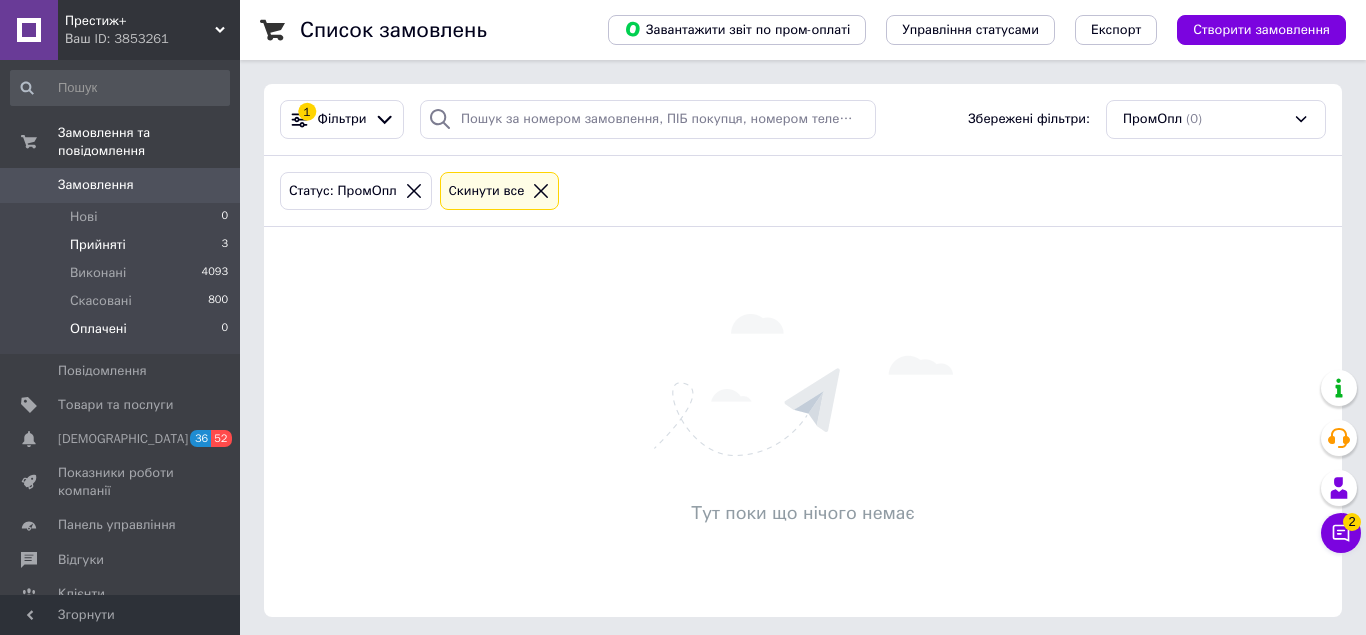 click on "Прийняті" at bounding box center [98, 245] 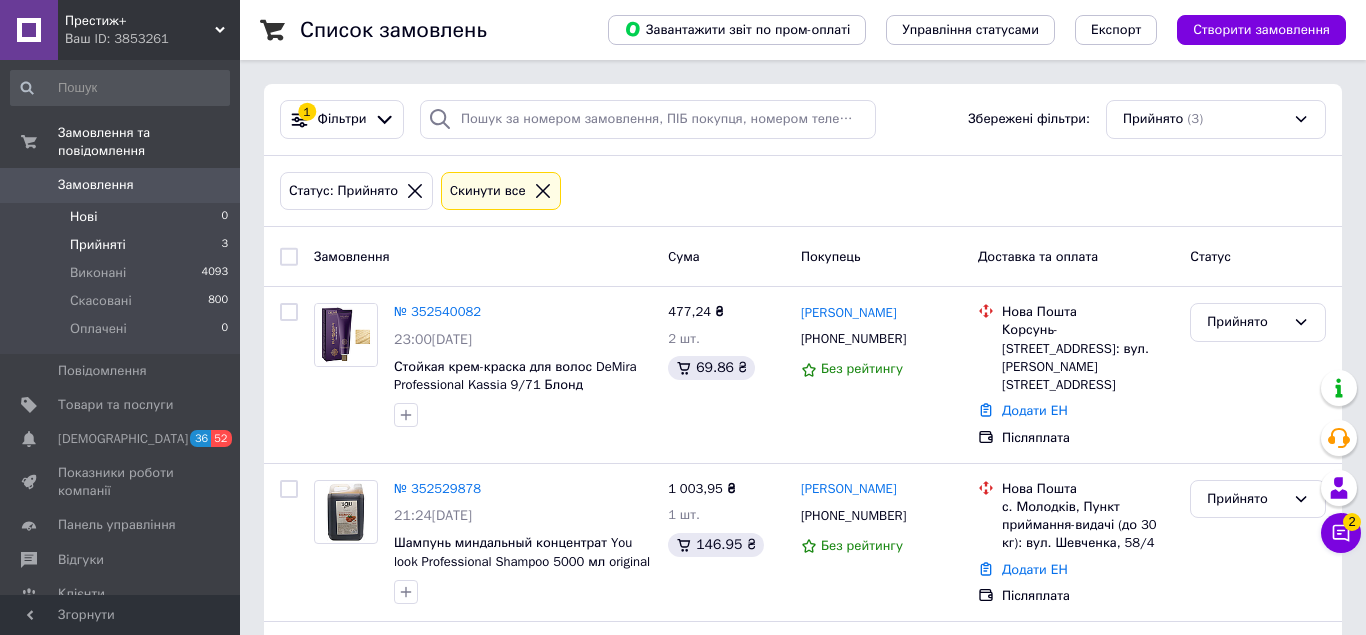click on "Нові 0" at bounding box center (120, 217) 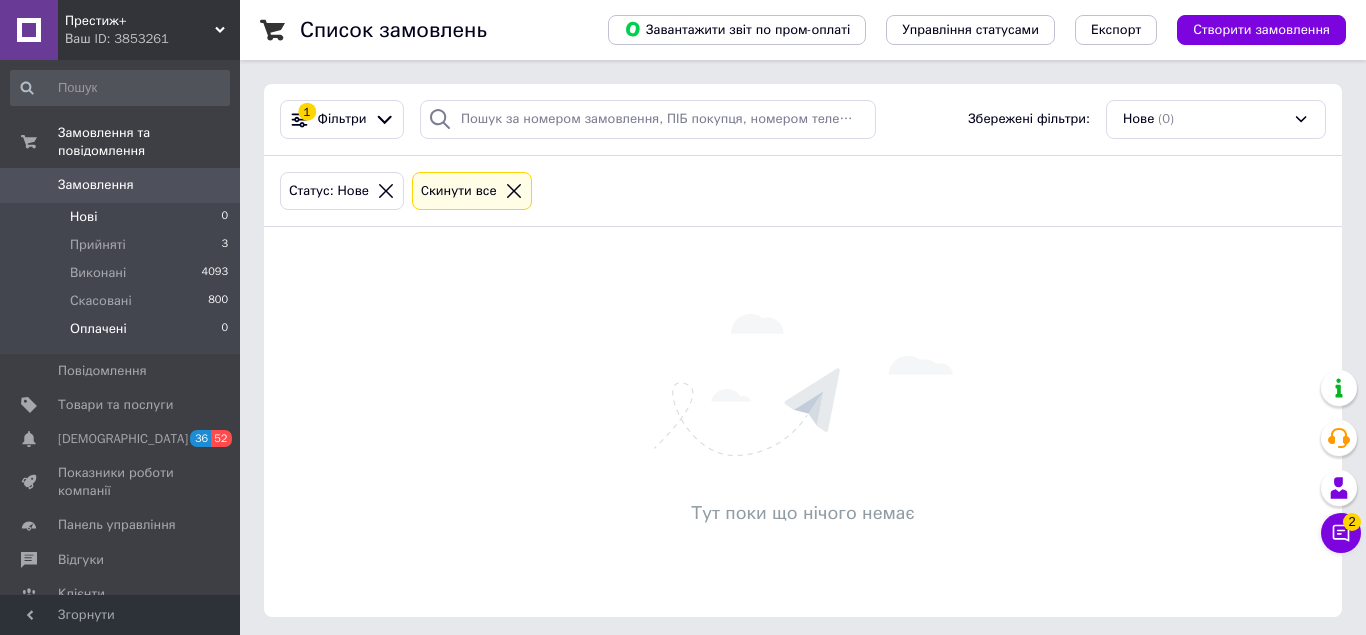 drag, startPoint x: 117, startPoint y: 313, endPoint x: 117, endPoint y: 299, distance: 14 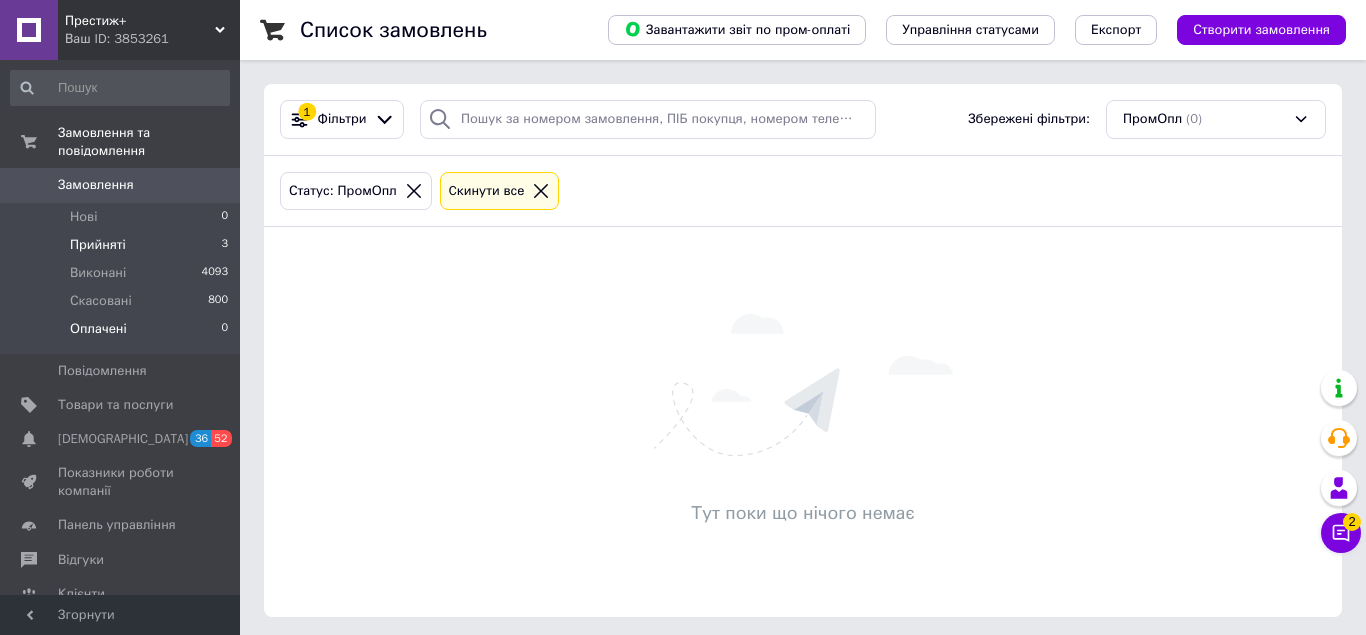 click on "Прийняті 3" at bounding box center [120, 245] 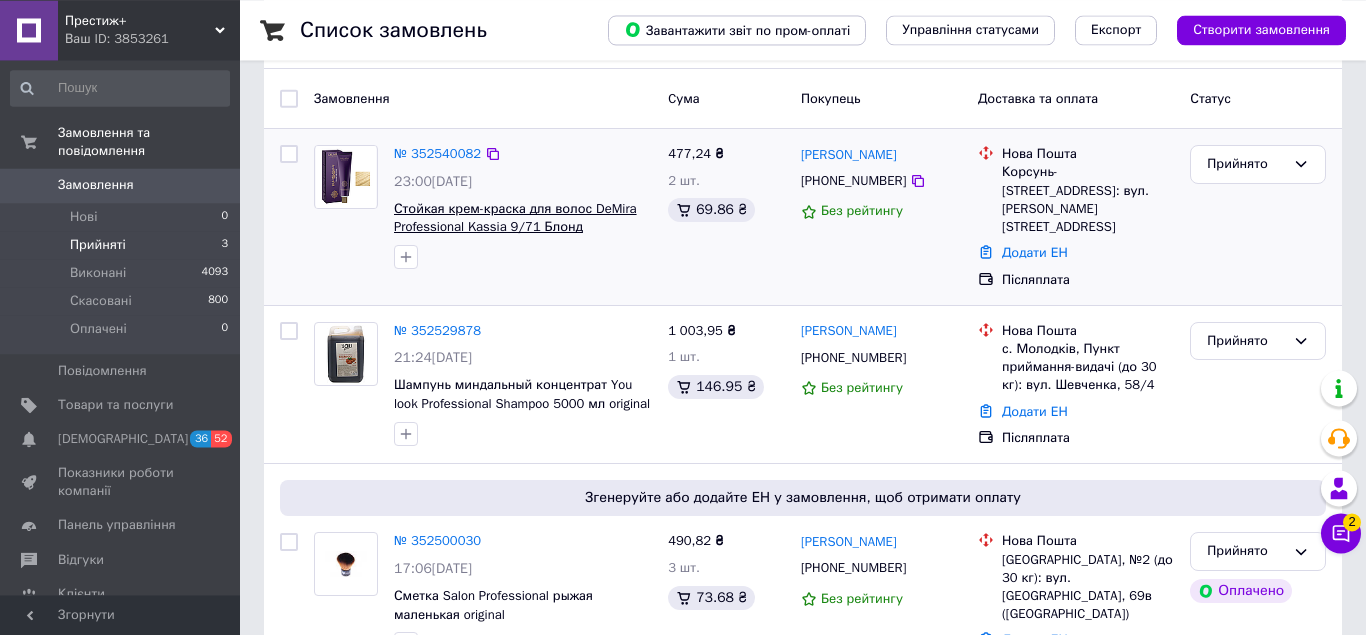 scroll, scrollTop: 233, scrollLeft: 0, axis: vertical 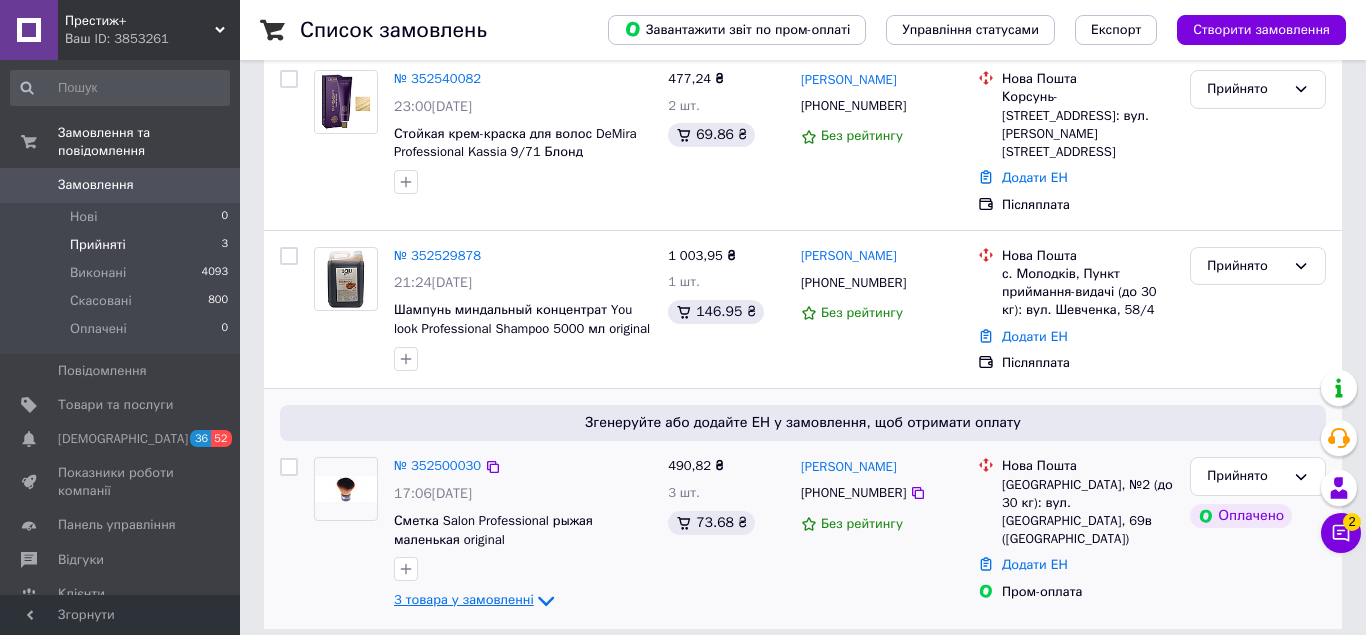 click on "3 товара у замовленні" at bounding box center (464, 600) 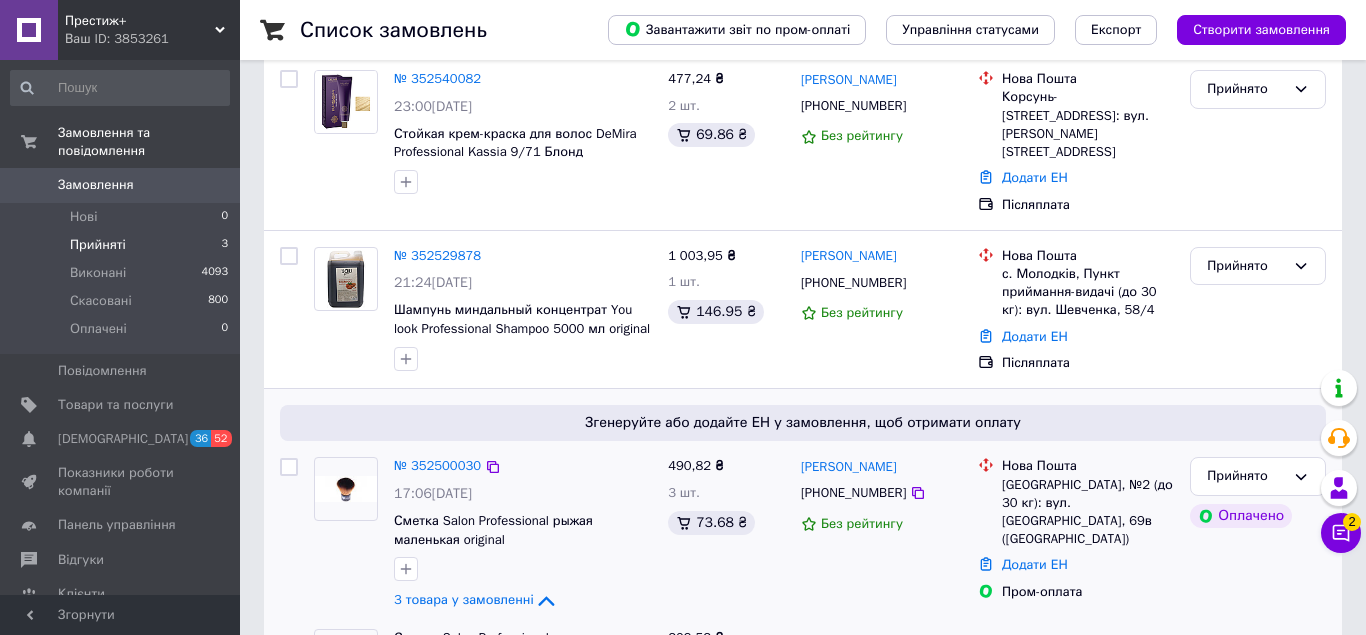 scroll, scrollTop: 474, scrollLeft: 0, axis: vertical 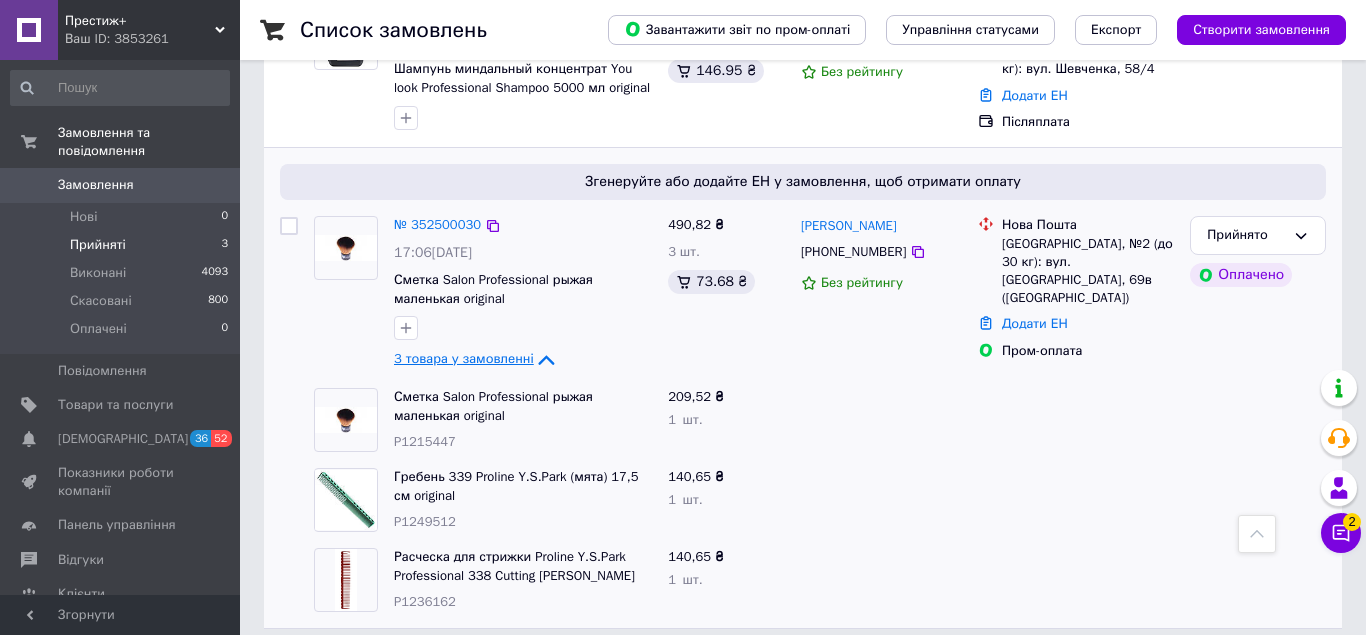 click on "3 товара у замовленні" at bounding box center (464, 359) 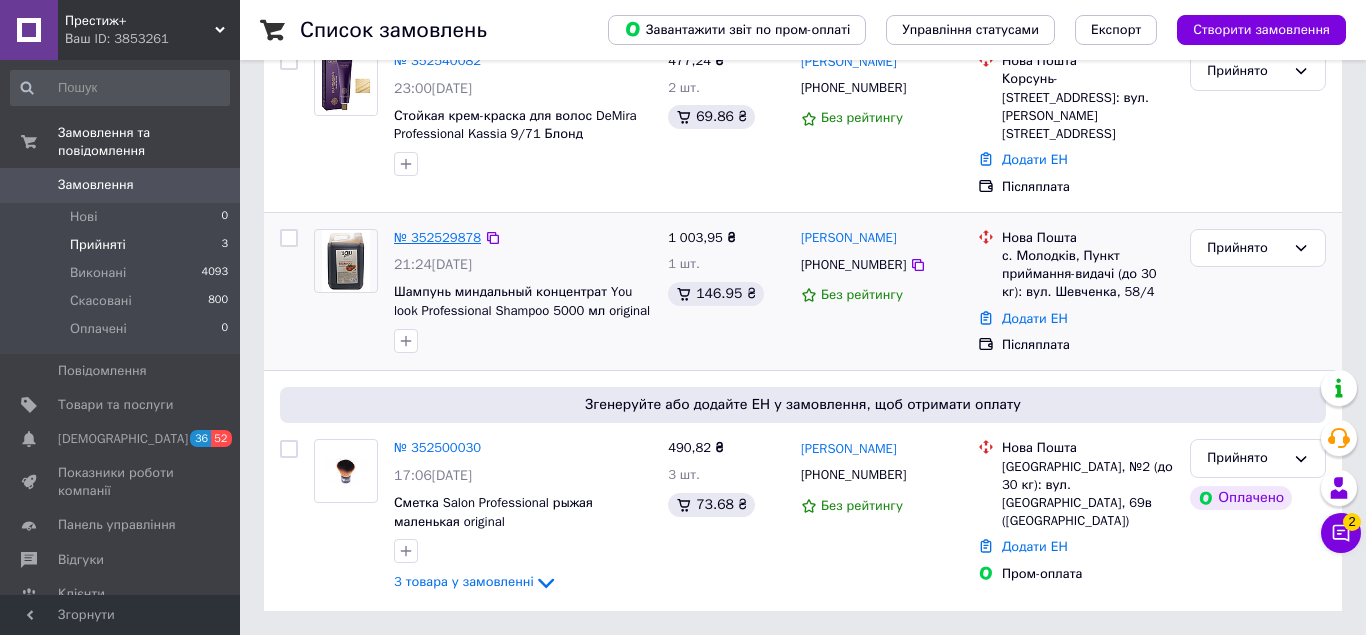 scroll, scrollTop: 233, scrollLeft: 0, axis: vertical 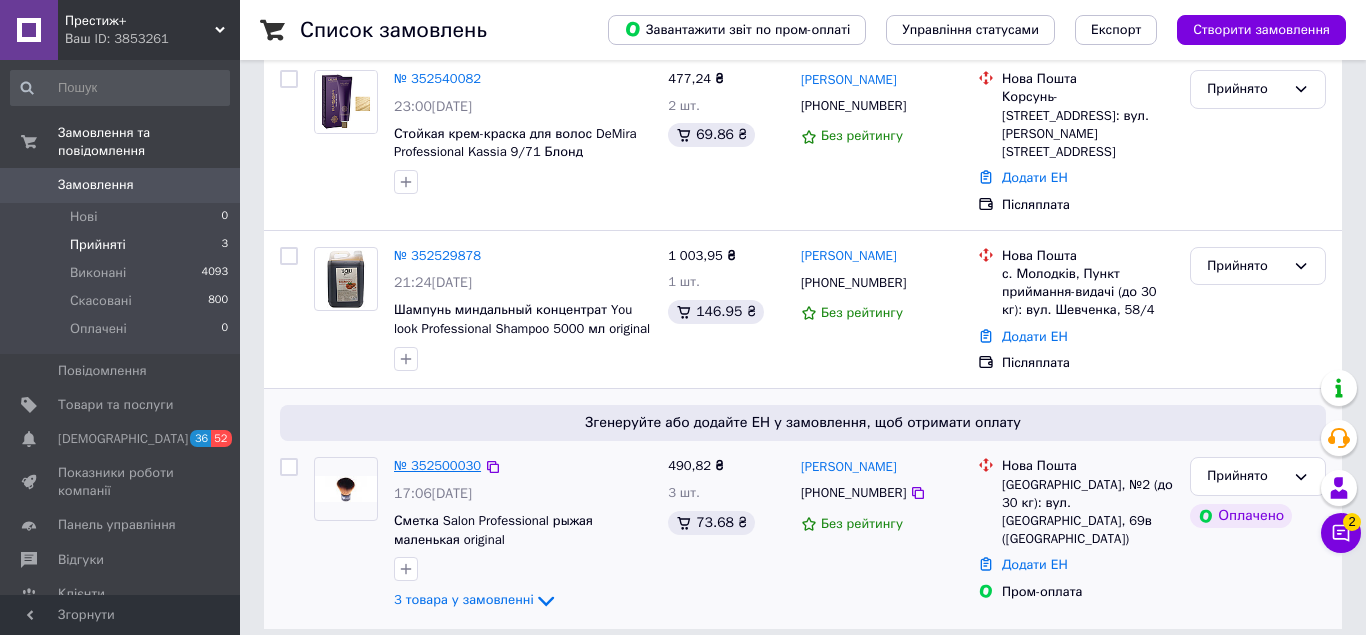 click on "№ 352500030" at bounding box center (437, 465) 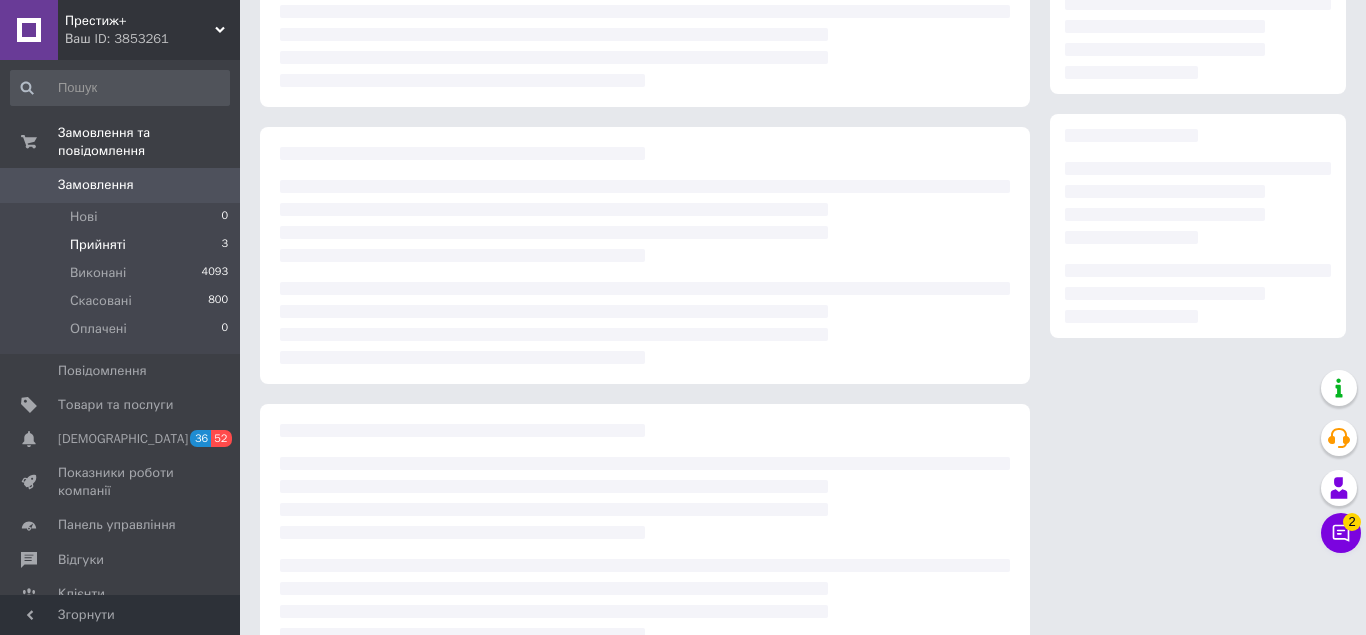 scroll, scrollTop: 0, scrollLeft: 0, axis: both 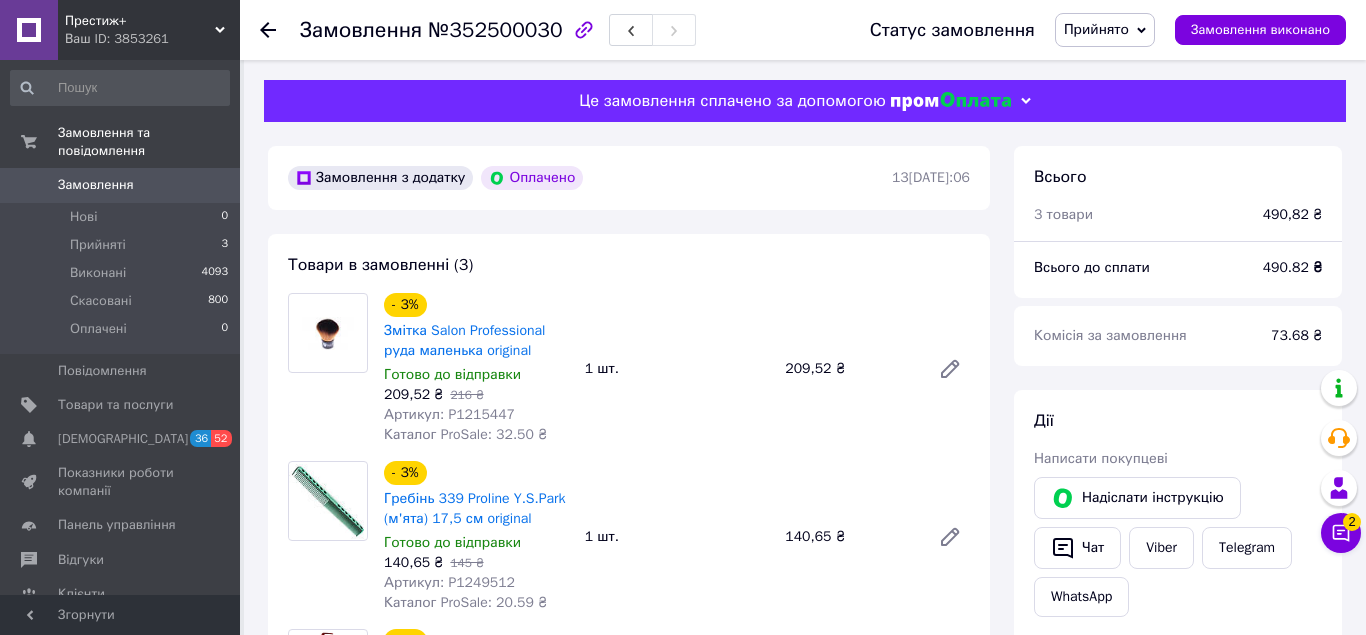 click on "Артикул: P1215447" at bounding box center (449, 414) 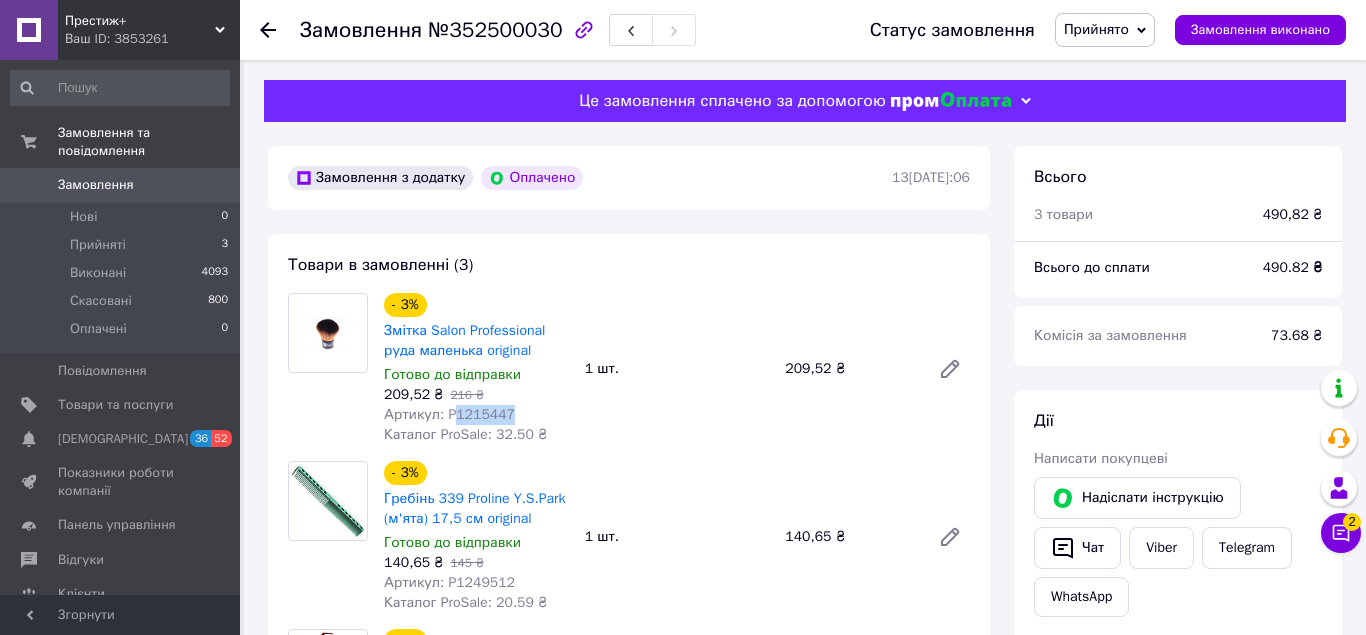 drag, startPoint x: 453, startPoint y: 416, endPoint x: 553, endPoint y: 407, distance: 100.40418 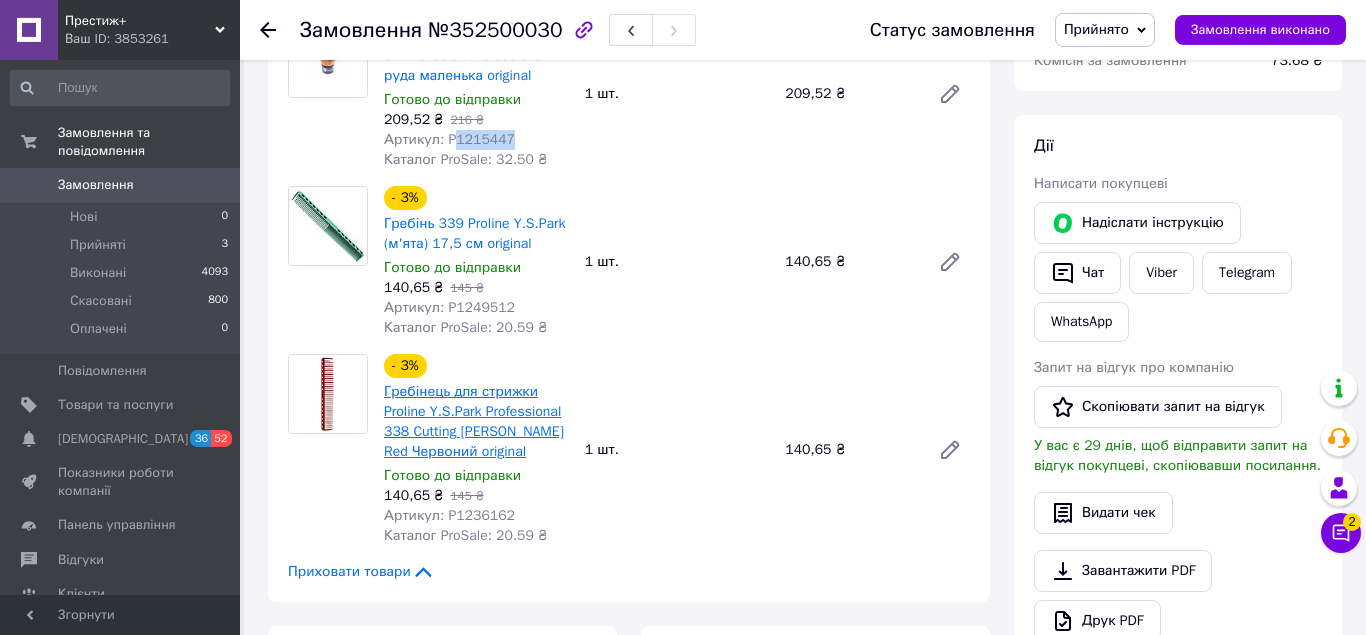 scroll, scrollTop: 306, scrollLeft: 0, axis: vertical 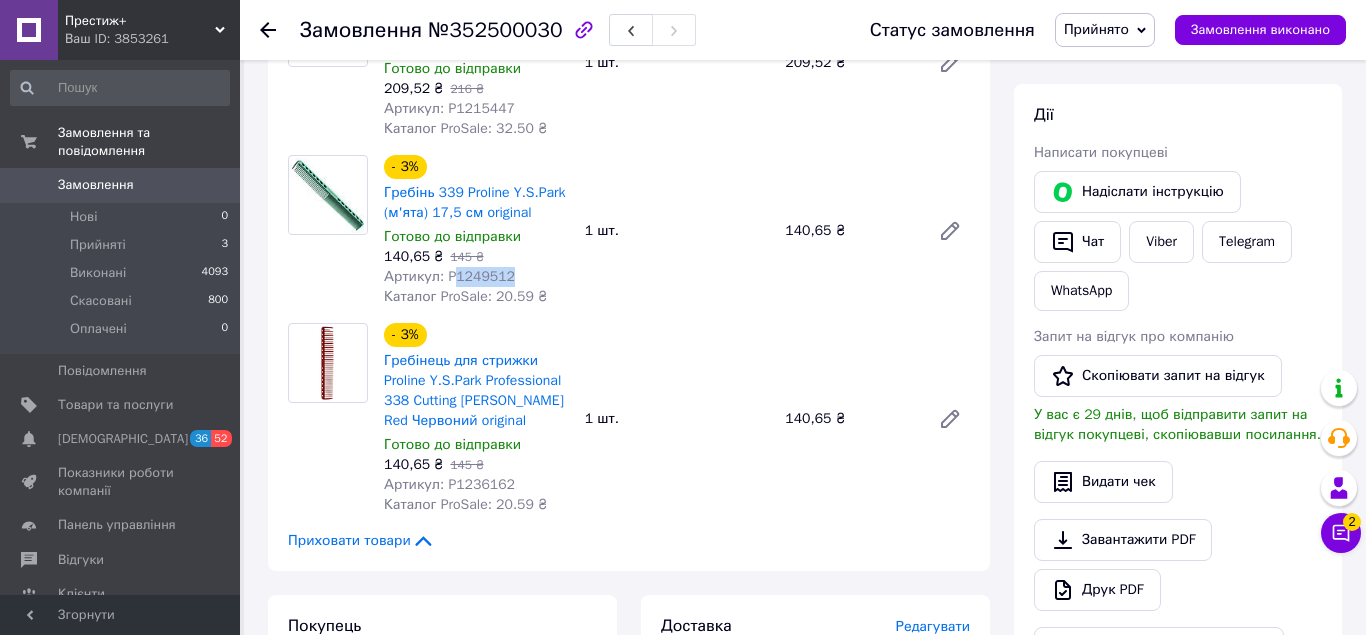 drag, startPoint x: 454, startPoint y: 276, endPoint x: 519, endPoint y: 272, distance: 65.12296 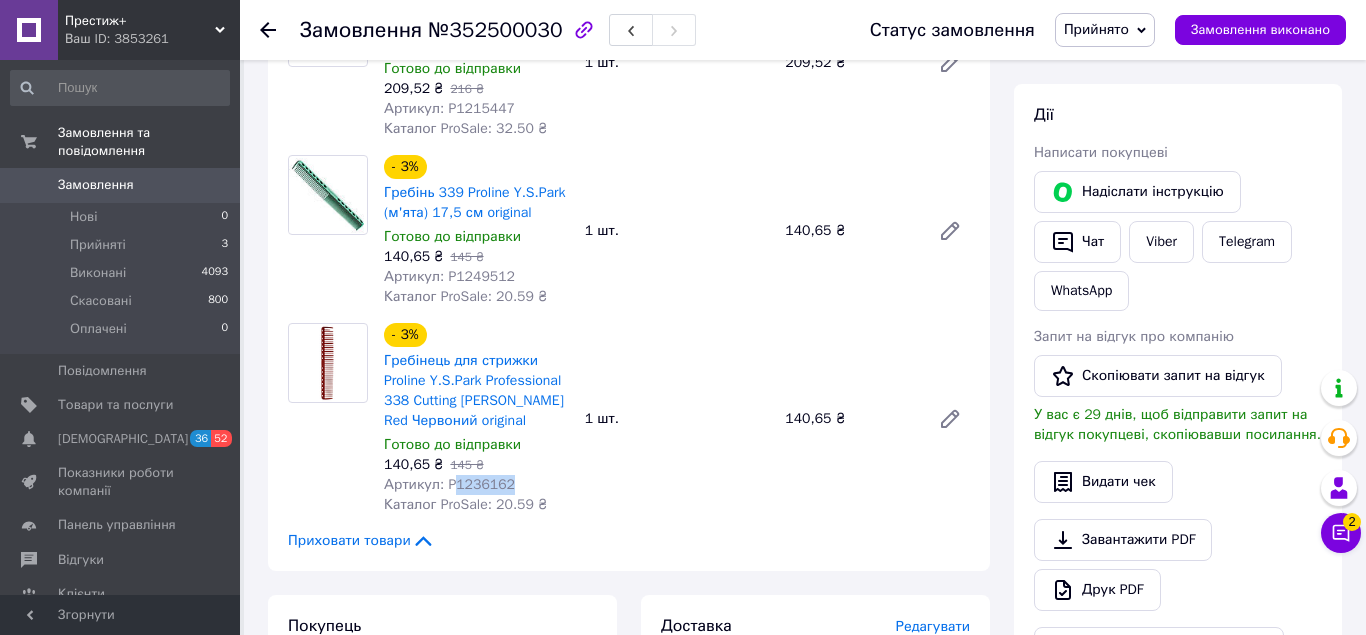 drag, startPoint x: 452, startPoint y: 480, endPoint x: 523, endPoint y: 486, distance: 71.25307 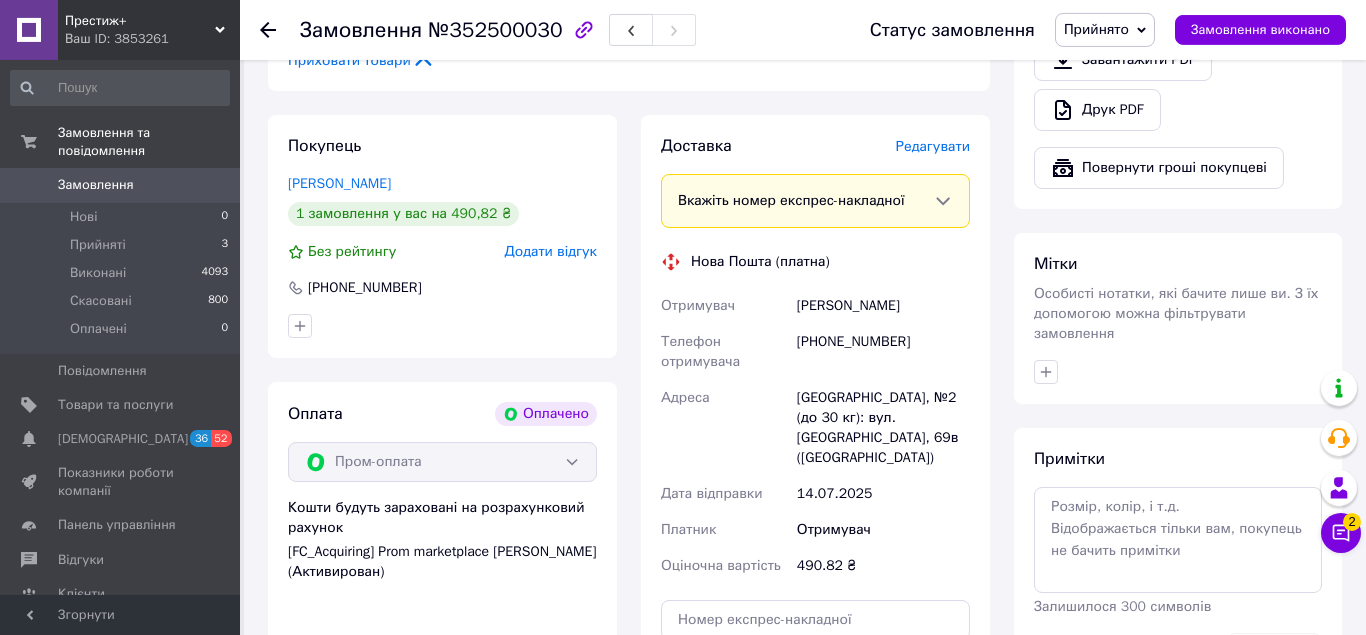 scroll, scrollTop: 816, scrollLeft: 0, axis: vertical 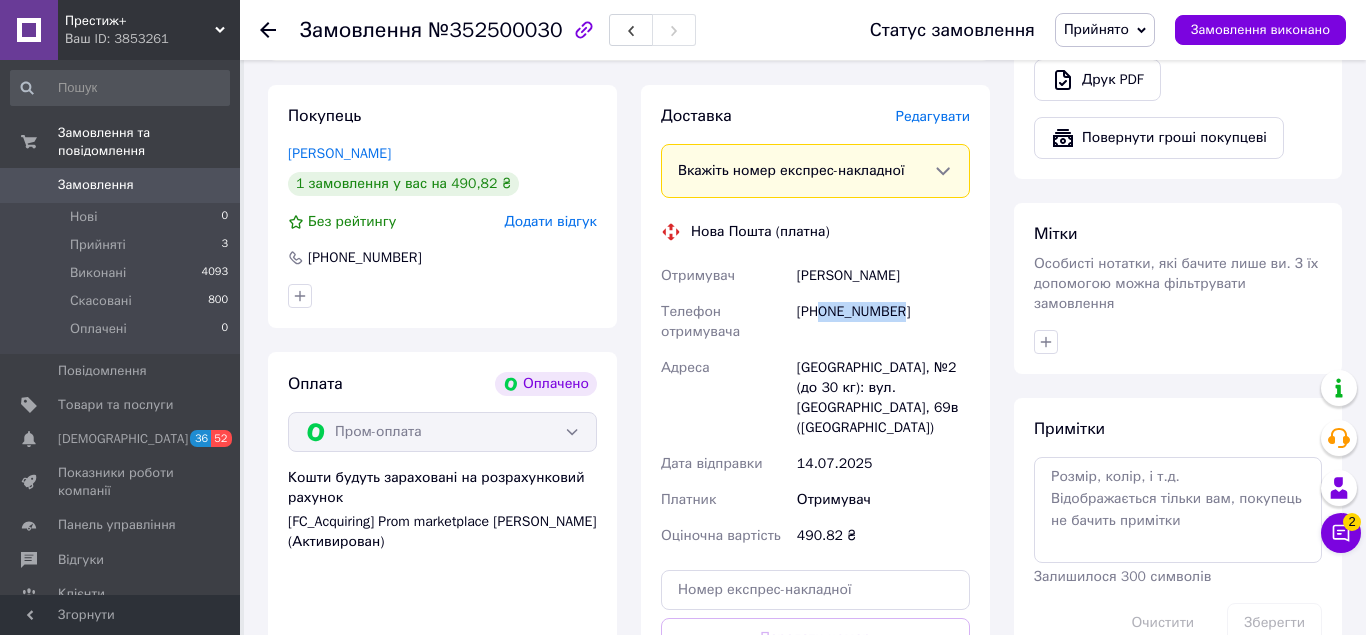 drag, startPoint x: 819, startPoint y: 314, endPoint x: 939, endPoint y: 302, distance: 120.59851 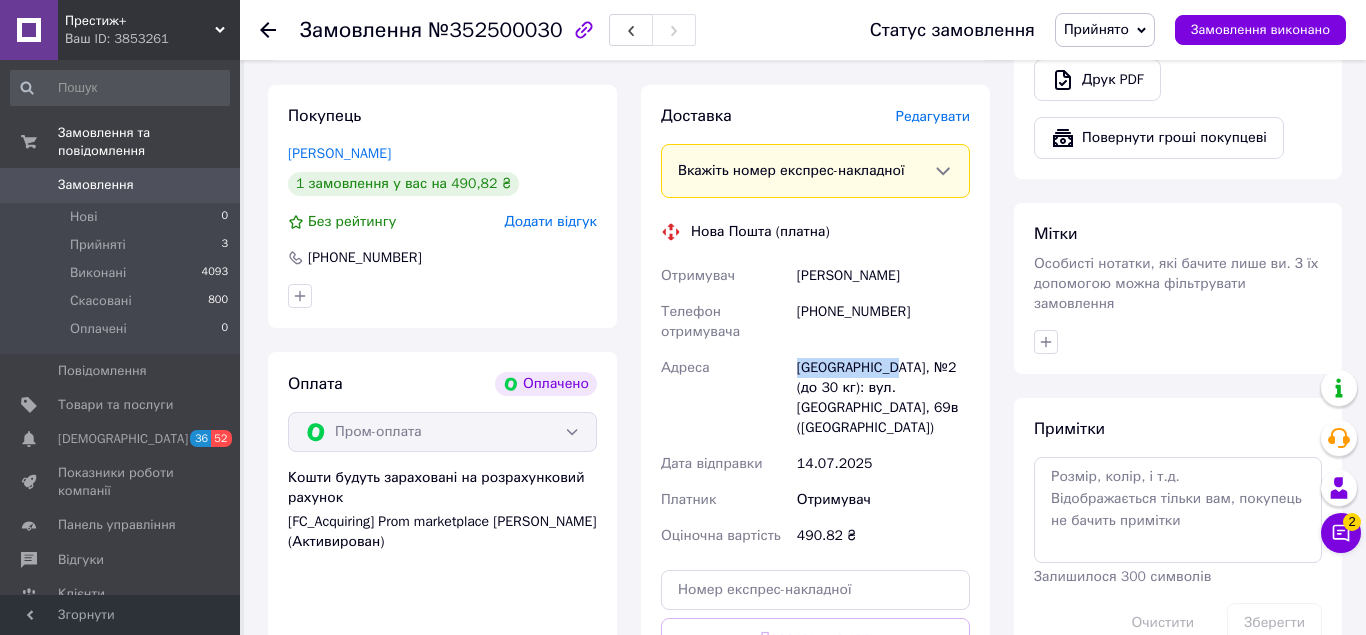 drag, startPoint x: 800, startPoint y: 362, endPoint x: 892, endPoint y: 366, distance: 92.086914 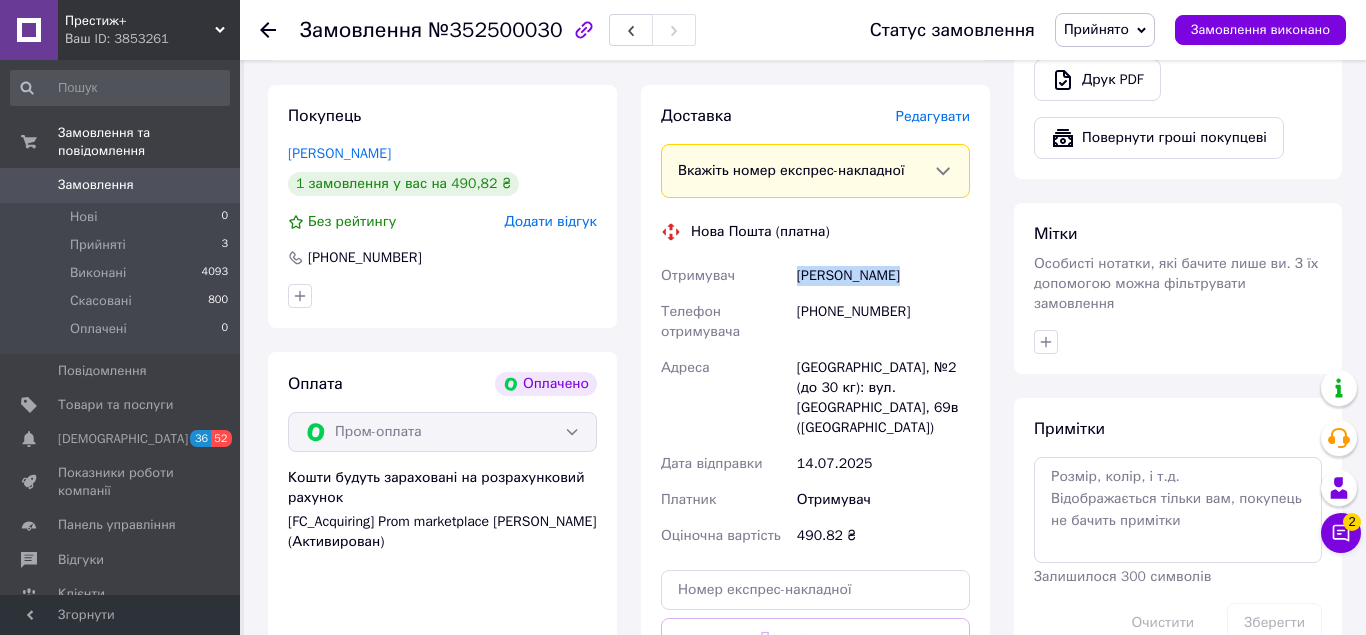 drag, startPoint x: 796, startPoint y: 273, endPoint x: 908, endPoint y: 279, distance: 112.1606 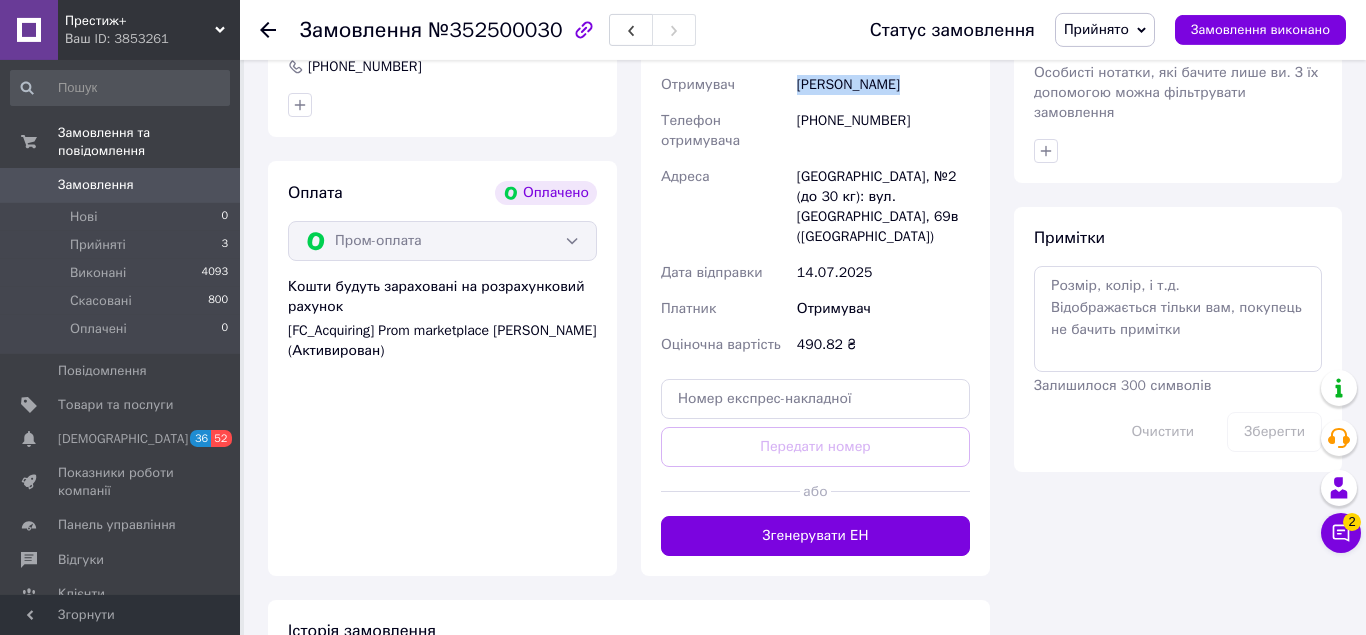 scroll, scrollTop: 1122, scrollLeft: 0, axis: vertical 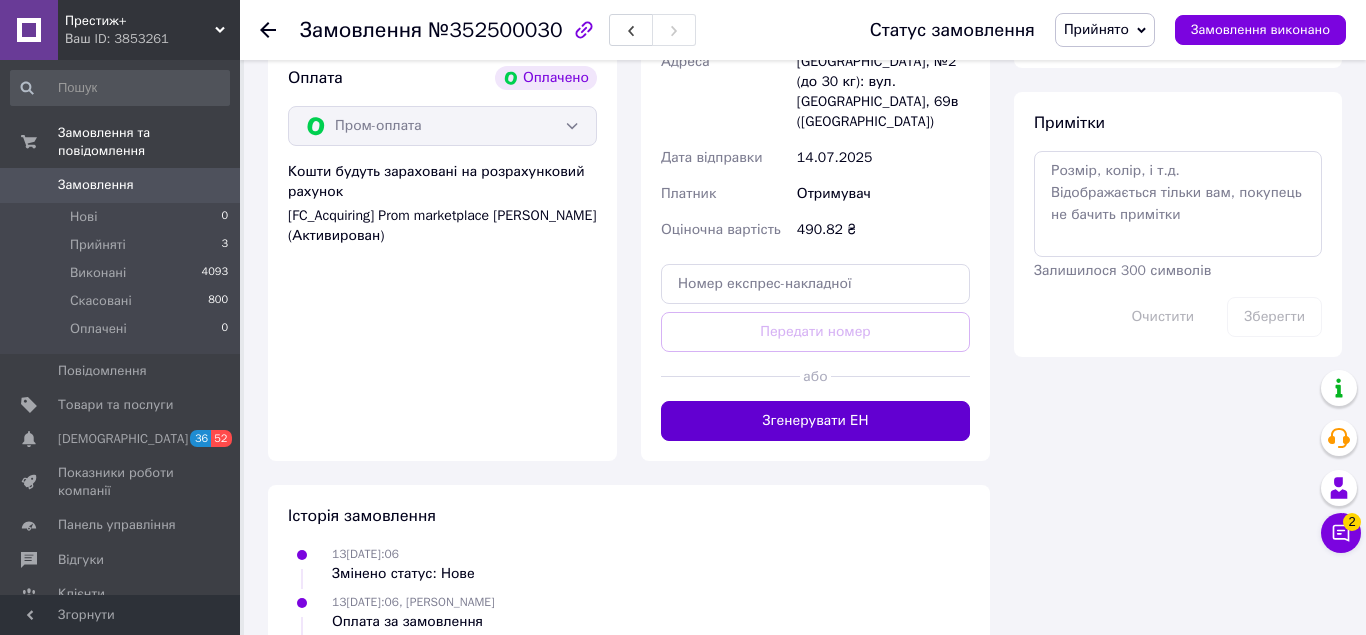 click on "Згенерувати ЕН" at bounding box center [815, 421] 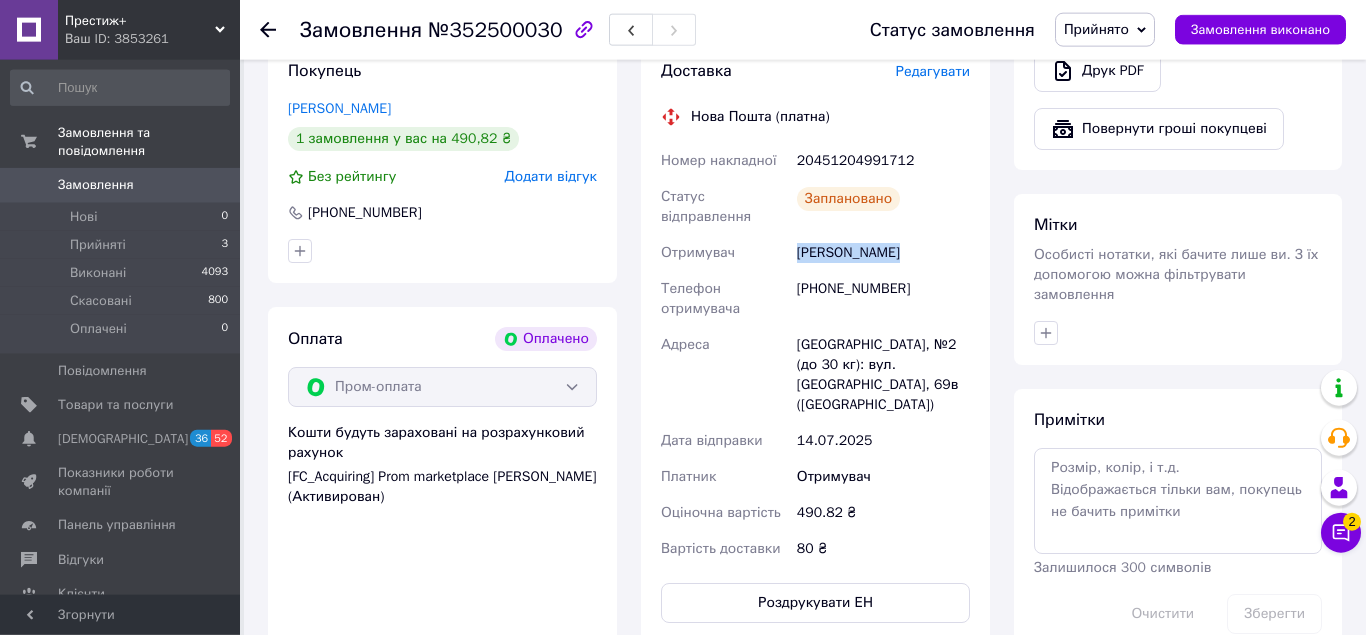 scroll, scrollTop: 714, scrollLeft: 0, axis: vertical 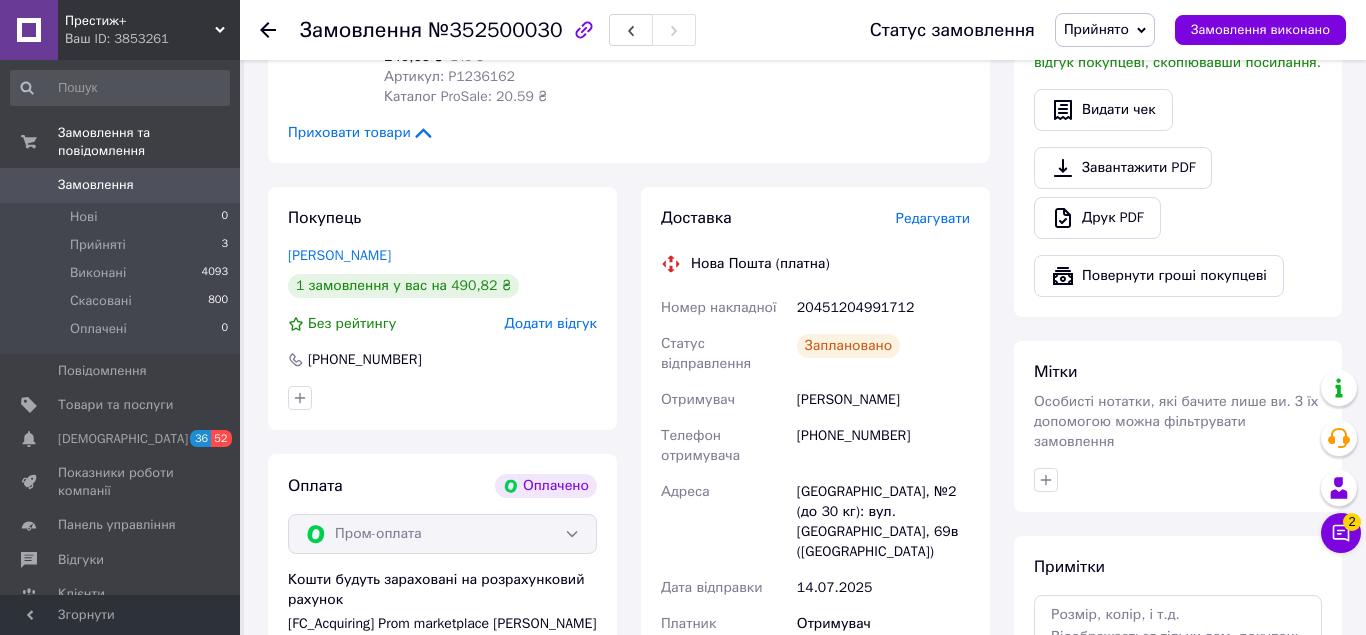 click on "[PHONE_NUMBER]" at bounding box center (883, 446) 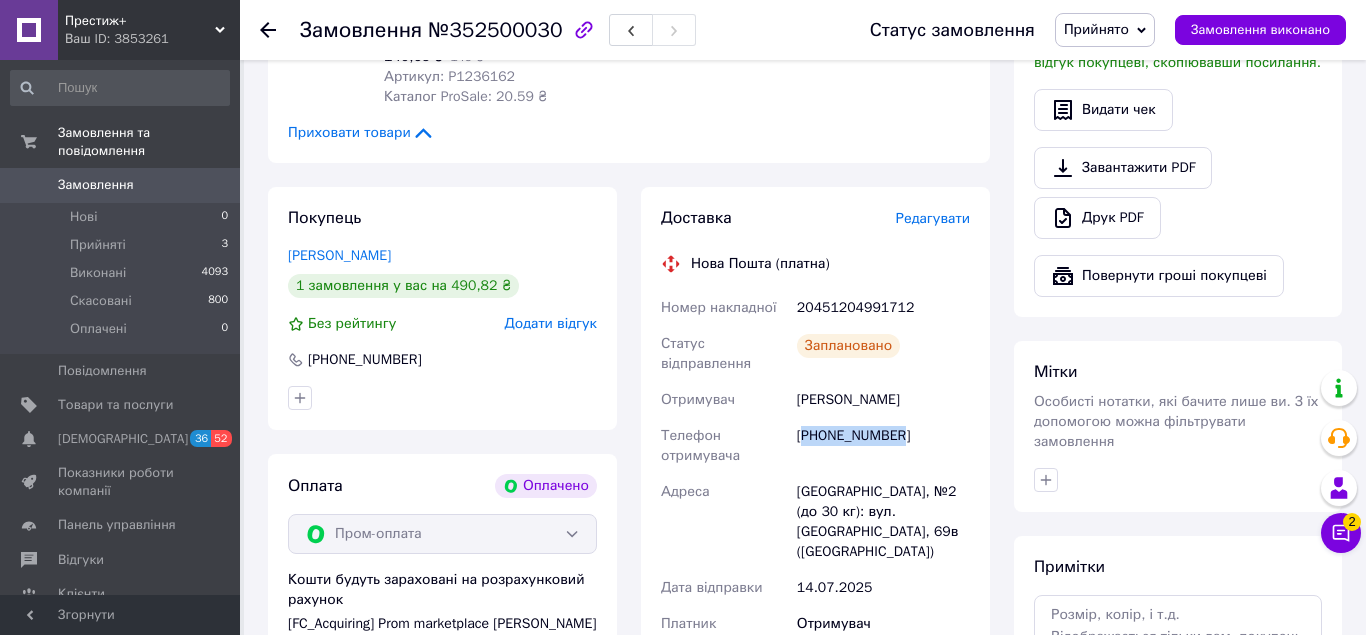 click on "[PHONE_NUMBER]" at bounding box center [883, 446] 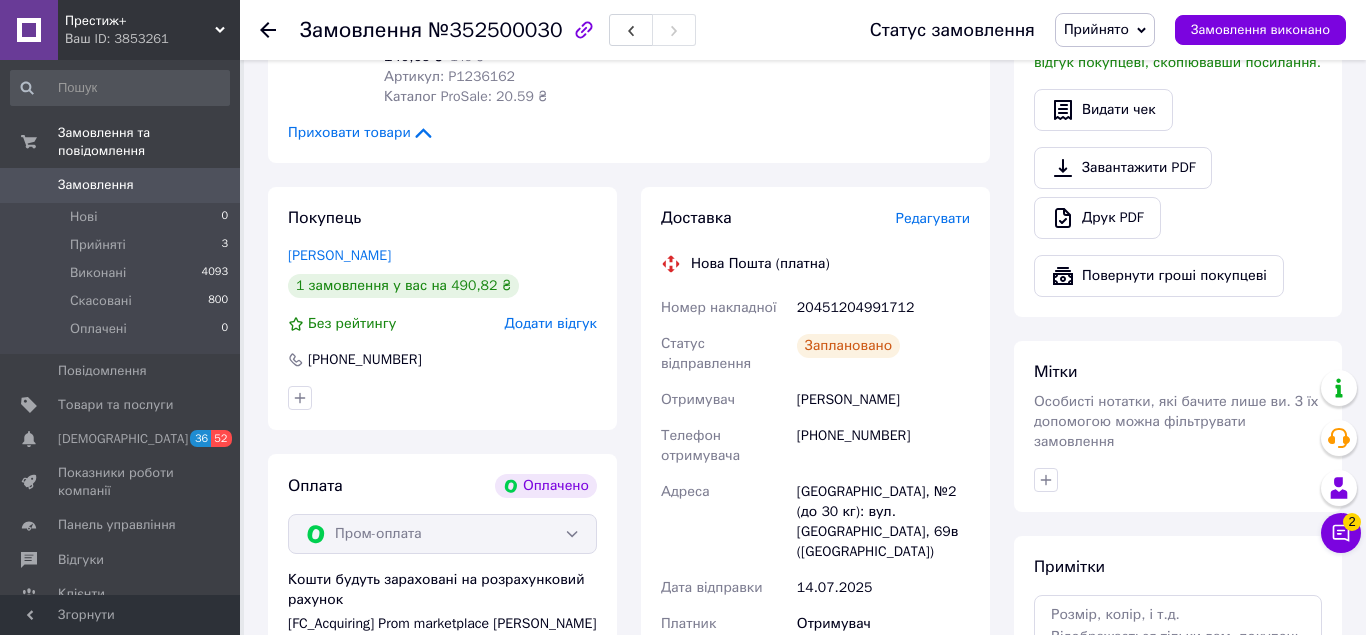 click on "[PHONE_NUMBER]" at bounding box center [883, 446] 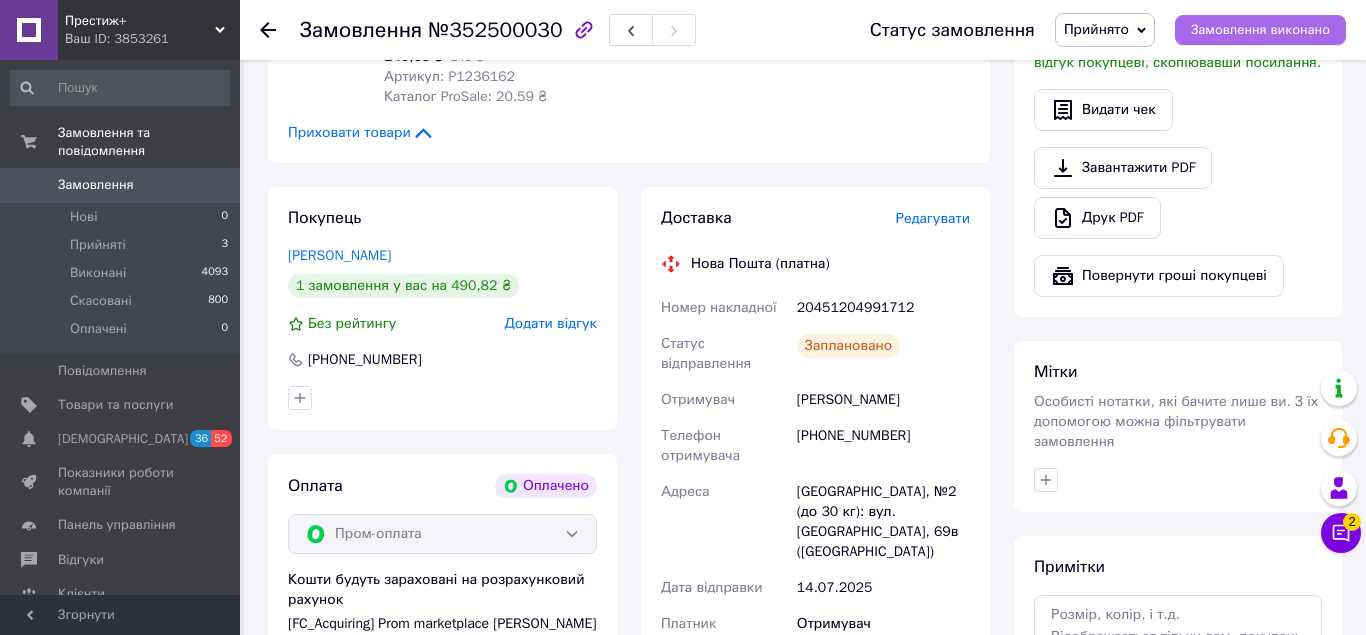 click on "Замовлення виконано" at bounding box center (1260, 30) 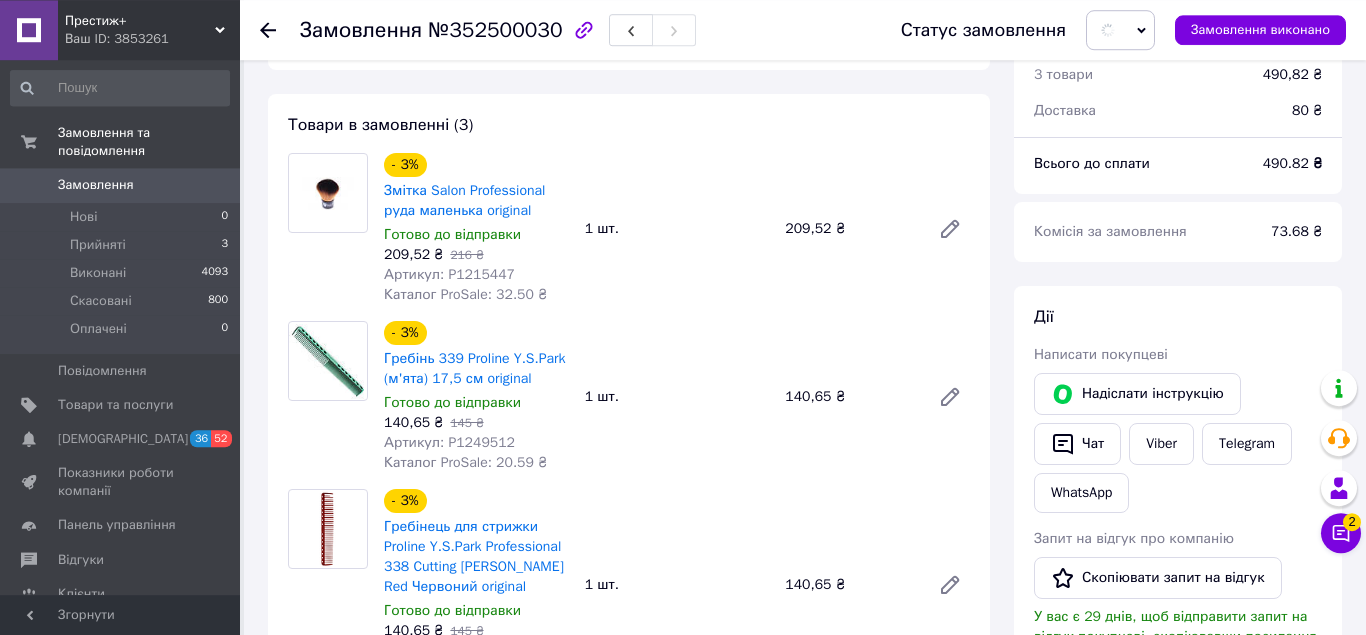 scroll, scrollTop: 0, scrollLeft: 0, axis: both 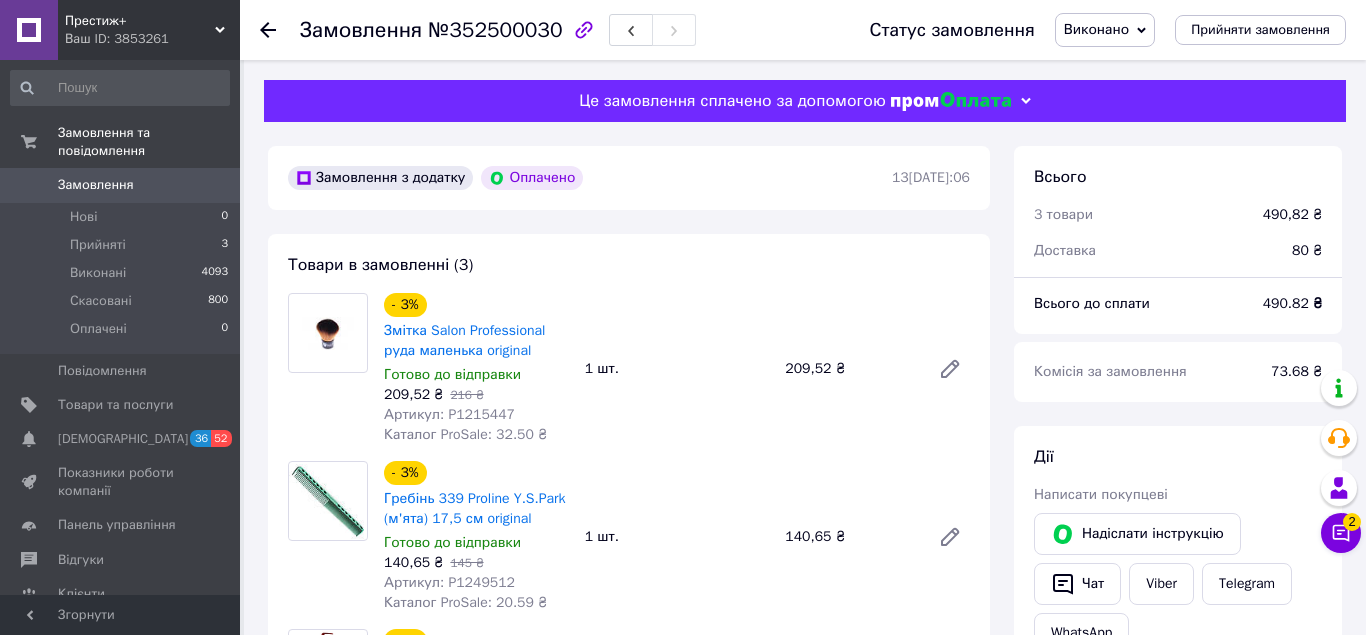 click on "490.82 ₴" at bounding box center [1292, 303] 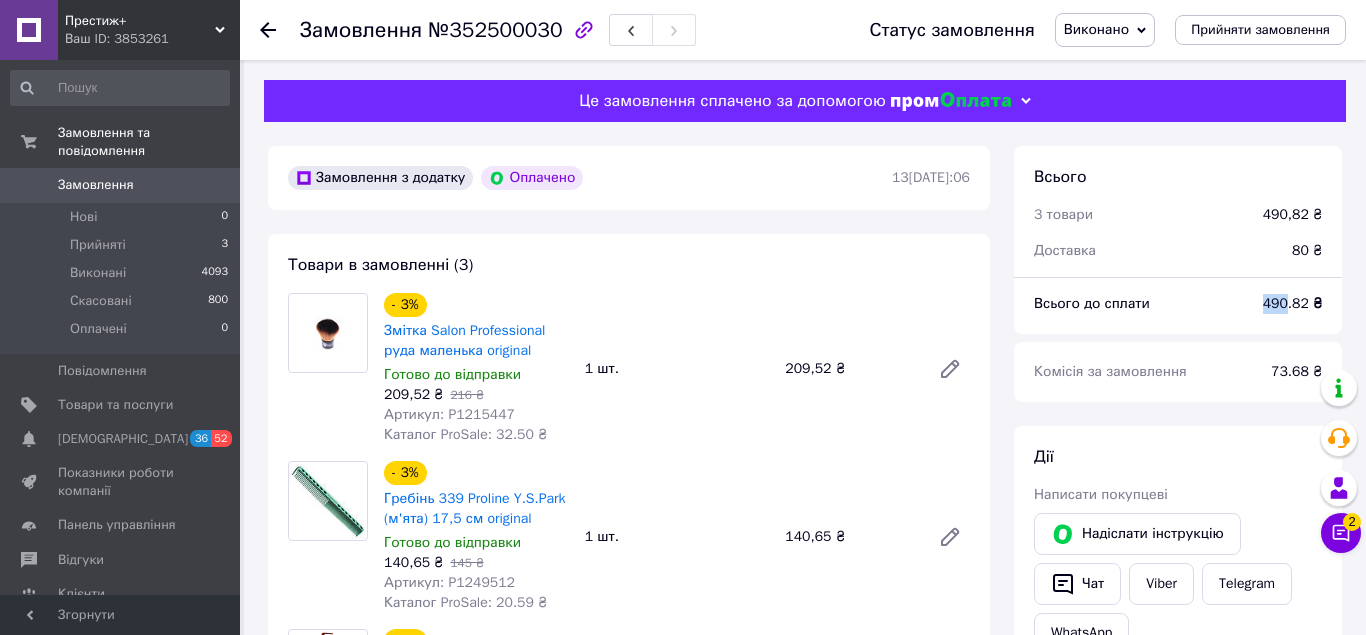 click on "490.82 ₴" at bounding box center [1292, 303] 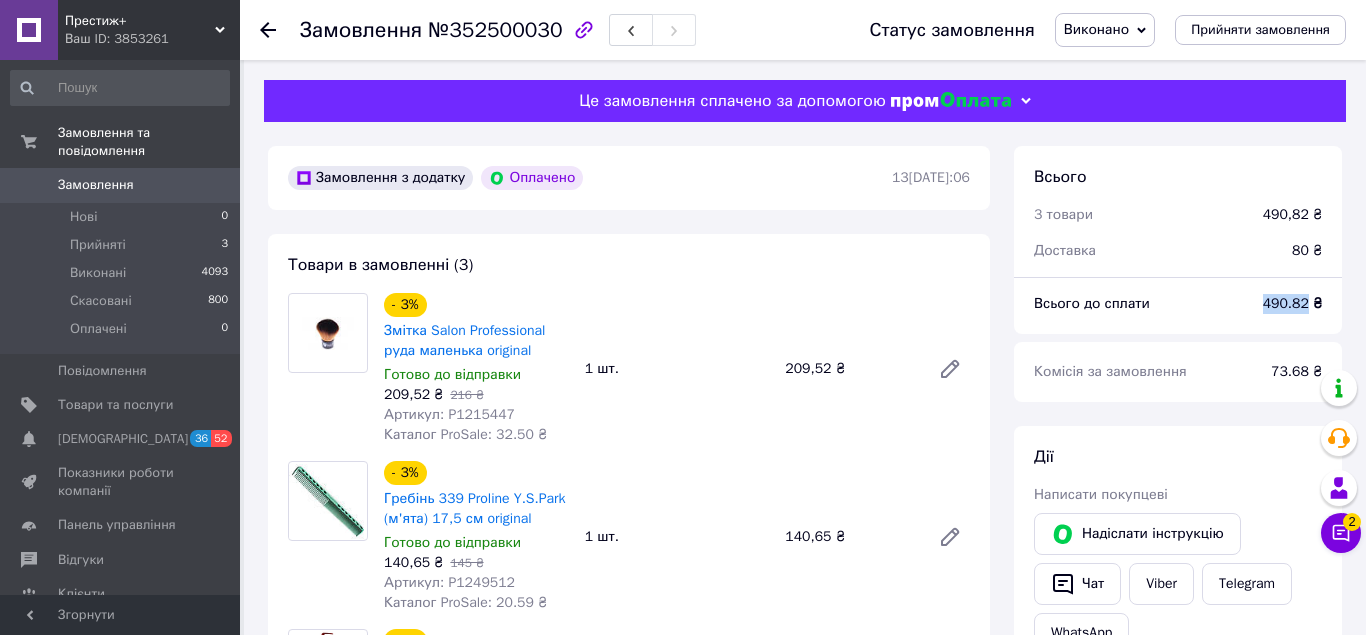 drag, startPoint x: 1272, startPoint y: 305, endPoint x: 1310, endPoint y: 310, distance: 38.327538 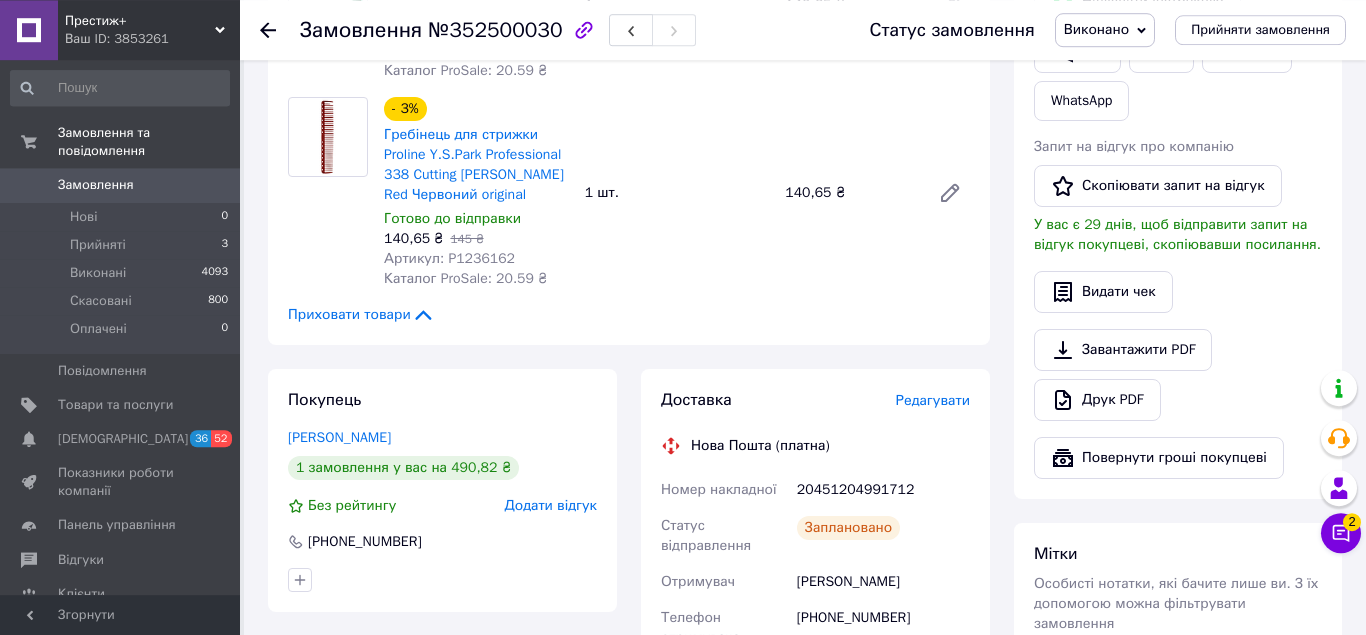 scroll, scrollTop: 714, scrollLeft: 0, axis: vertical 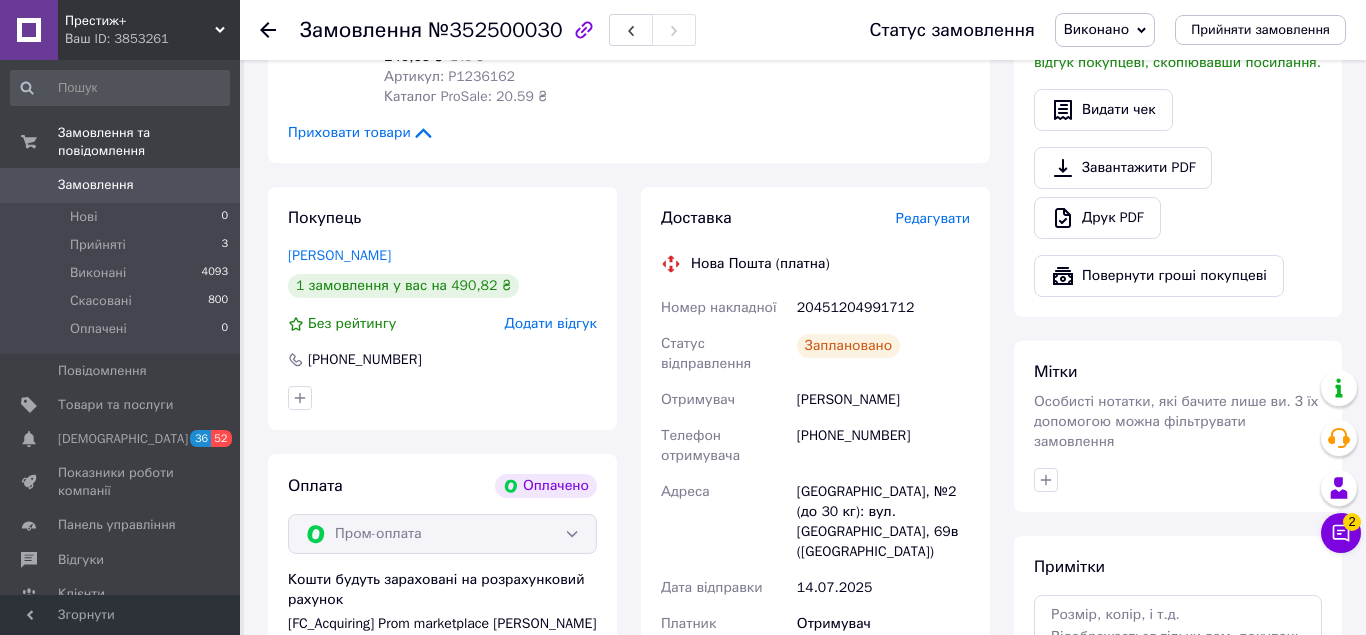 click on "20451204991712" at bounding box center (883, 308) 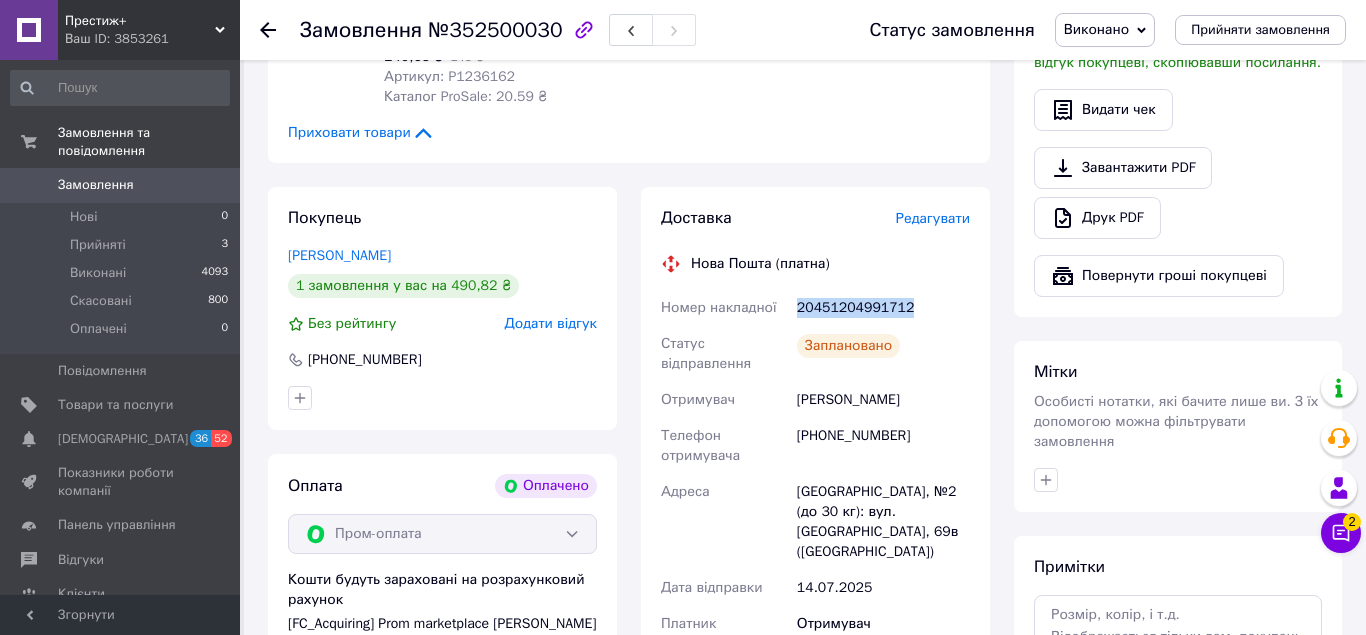 click on "20451204991712" at bounding box center (883, 308) 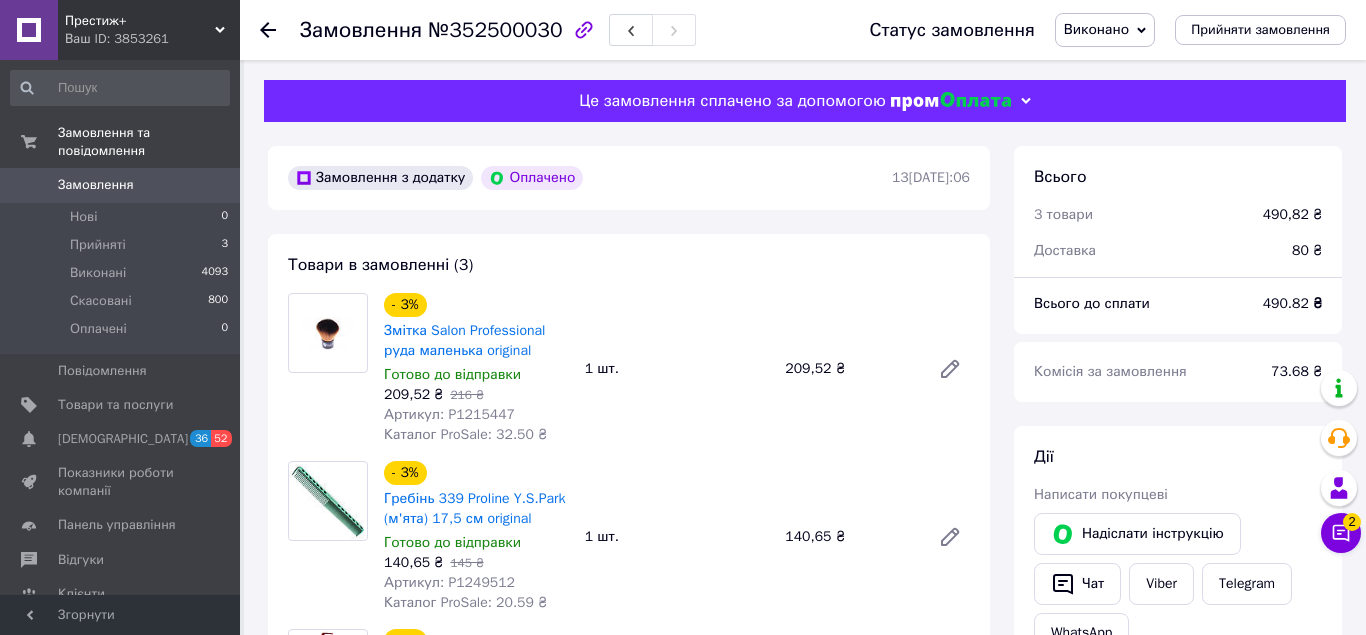 click at bounding box center (29, 185) 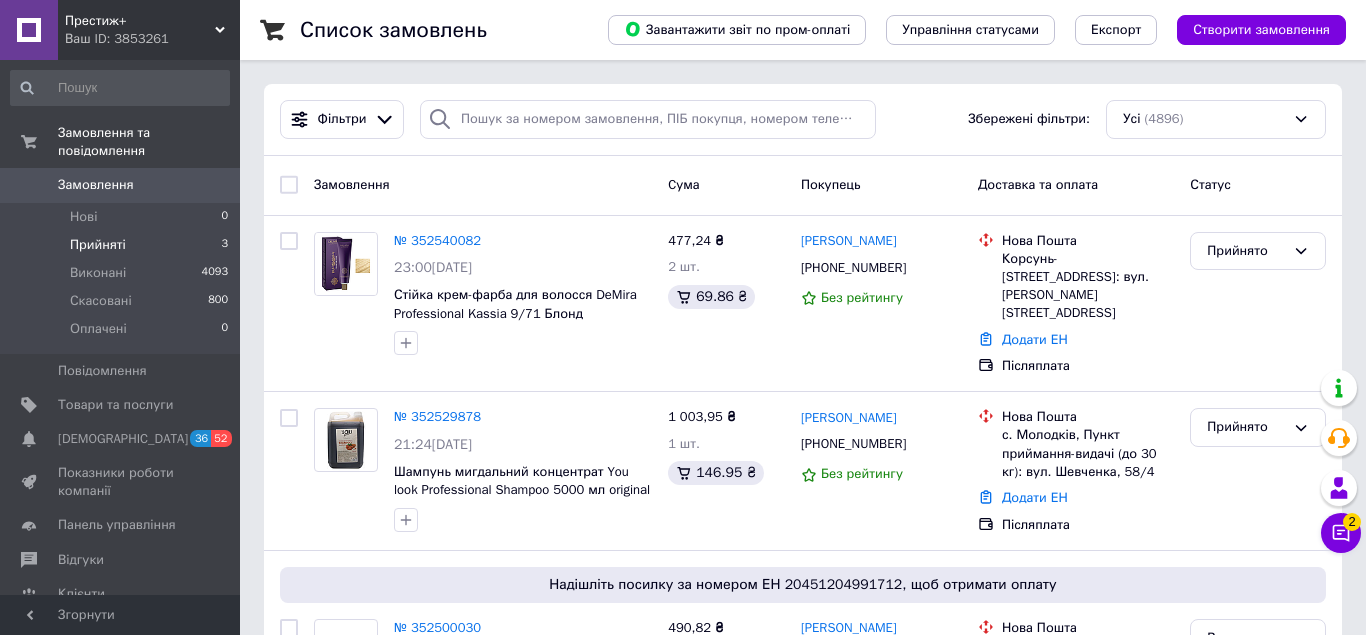 click on "Прийняті" at bounding box center [98, 245] 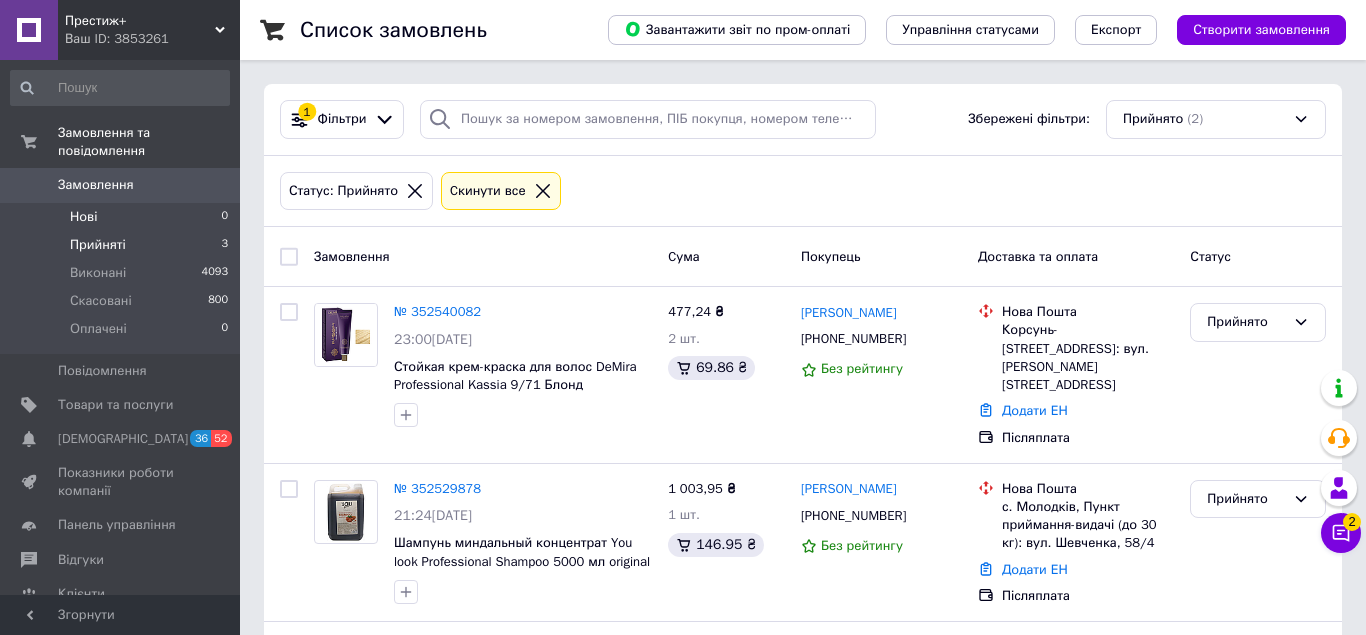 click on "Нові 0" at bounding box center [120, 217] 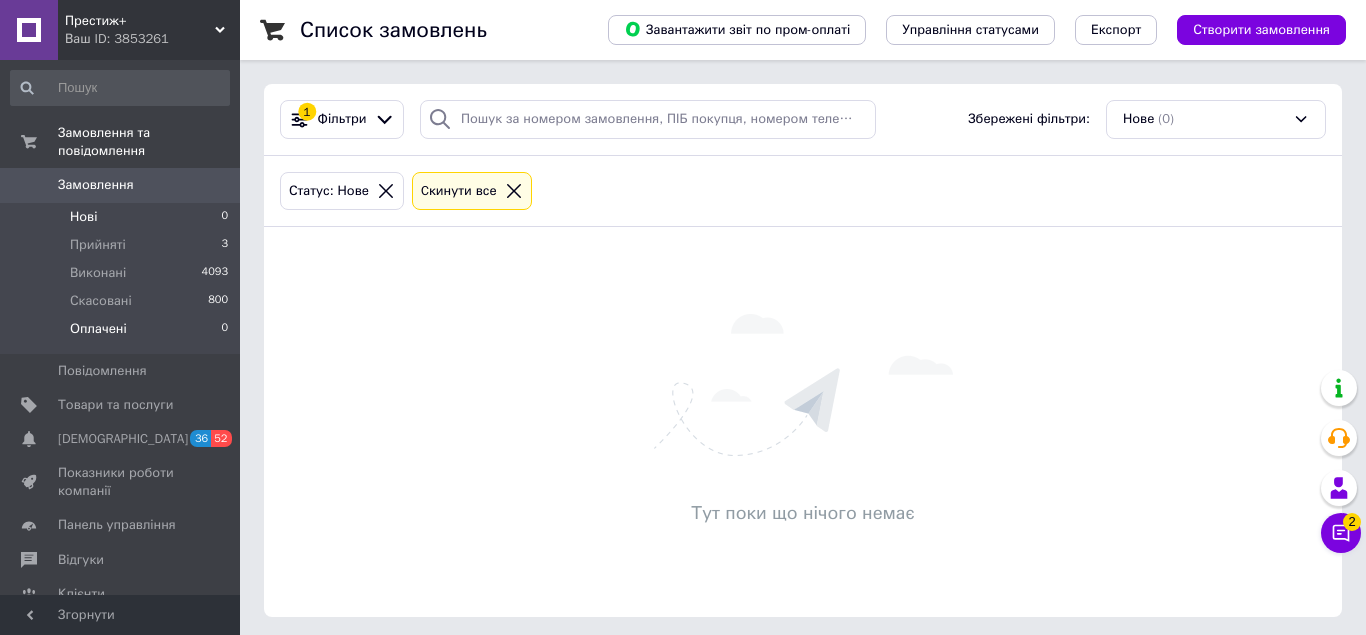 click on "Оплачені" at bounding box center (98, 329) 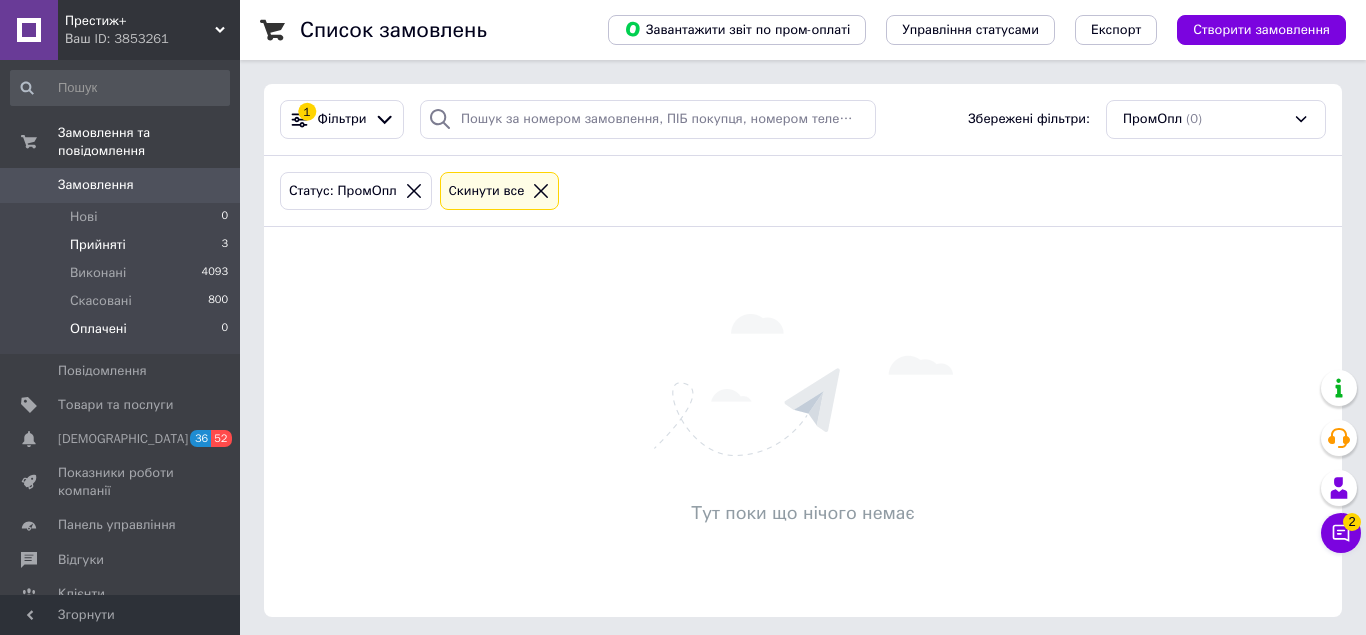 click on "Прийняті 3" at bounding box center [120, 245] 